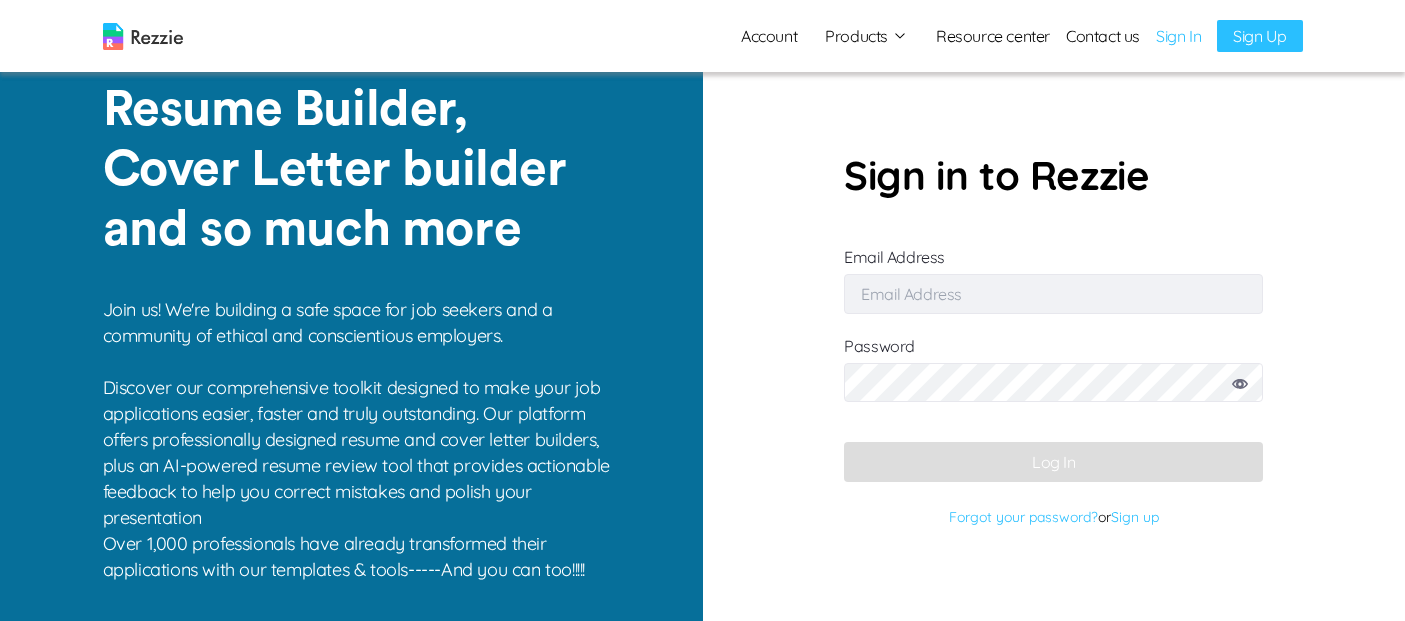 type on "[EMAIL_ADDRESS][DOMAIN_NAME]" 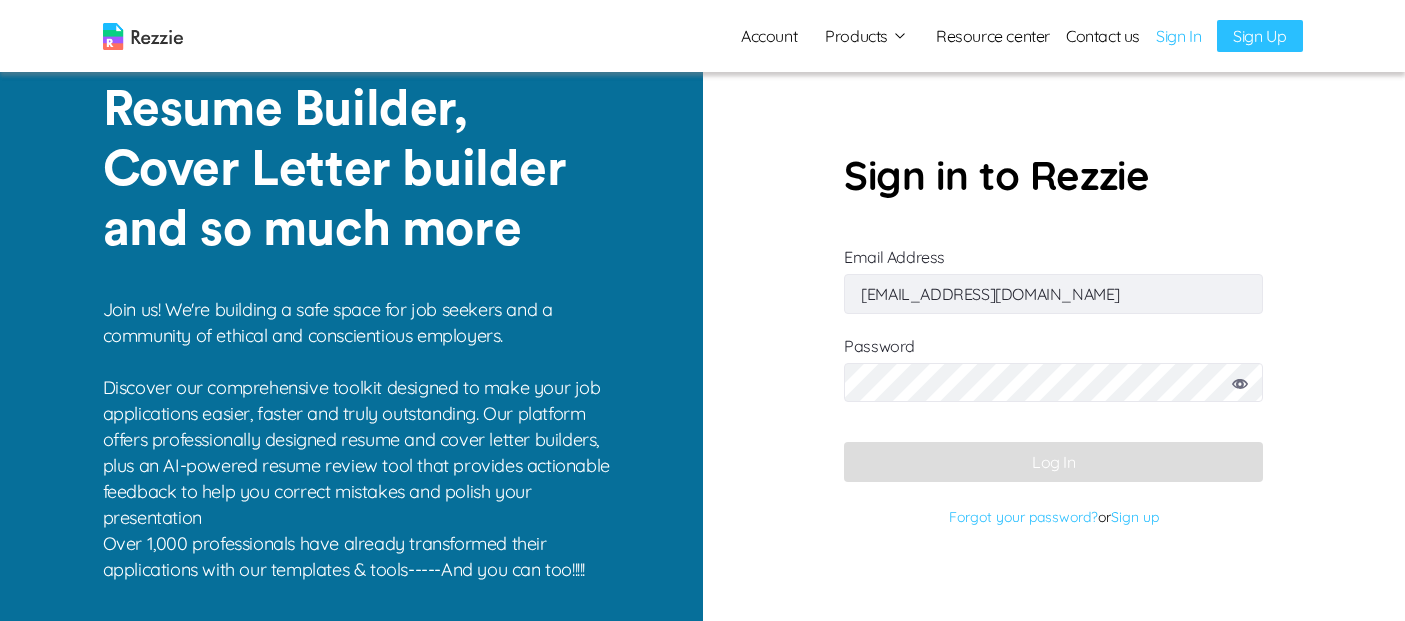 scroll, scrollTop: 0, scrollLeft: 0, axis: both 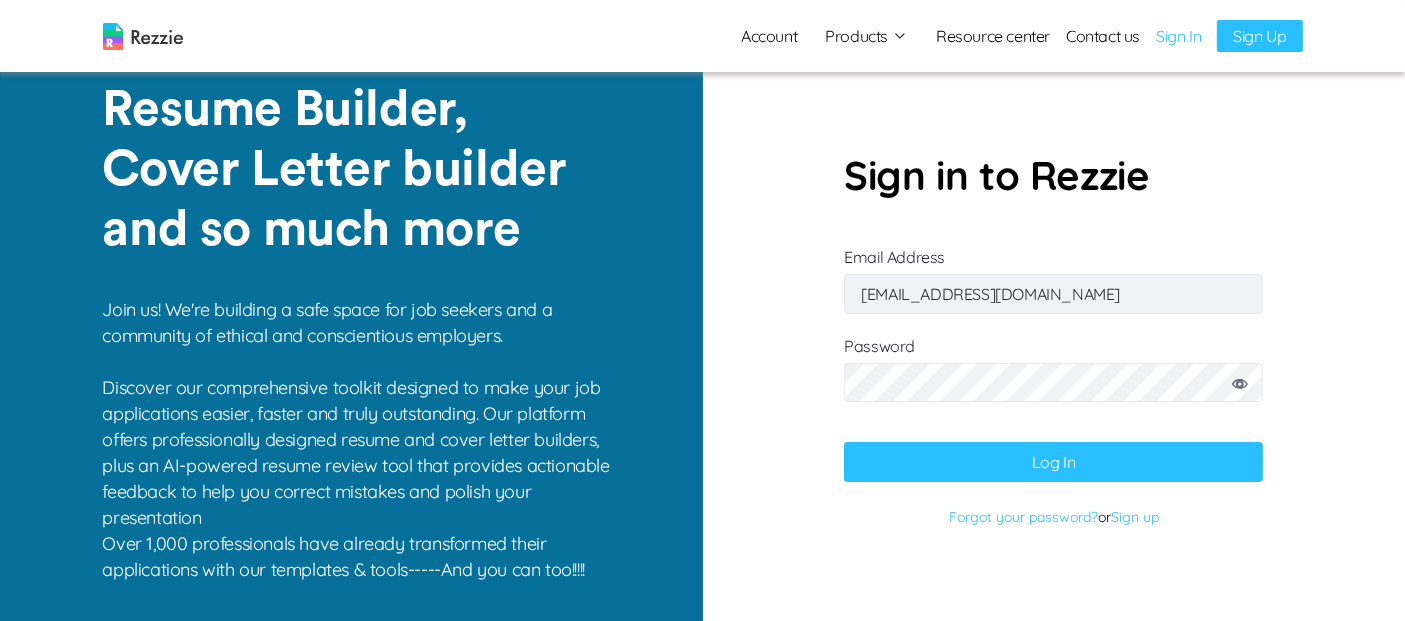 click on "Log In" at bounding box center (1053, 462) 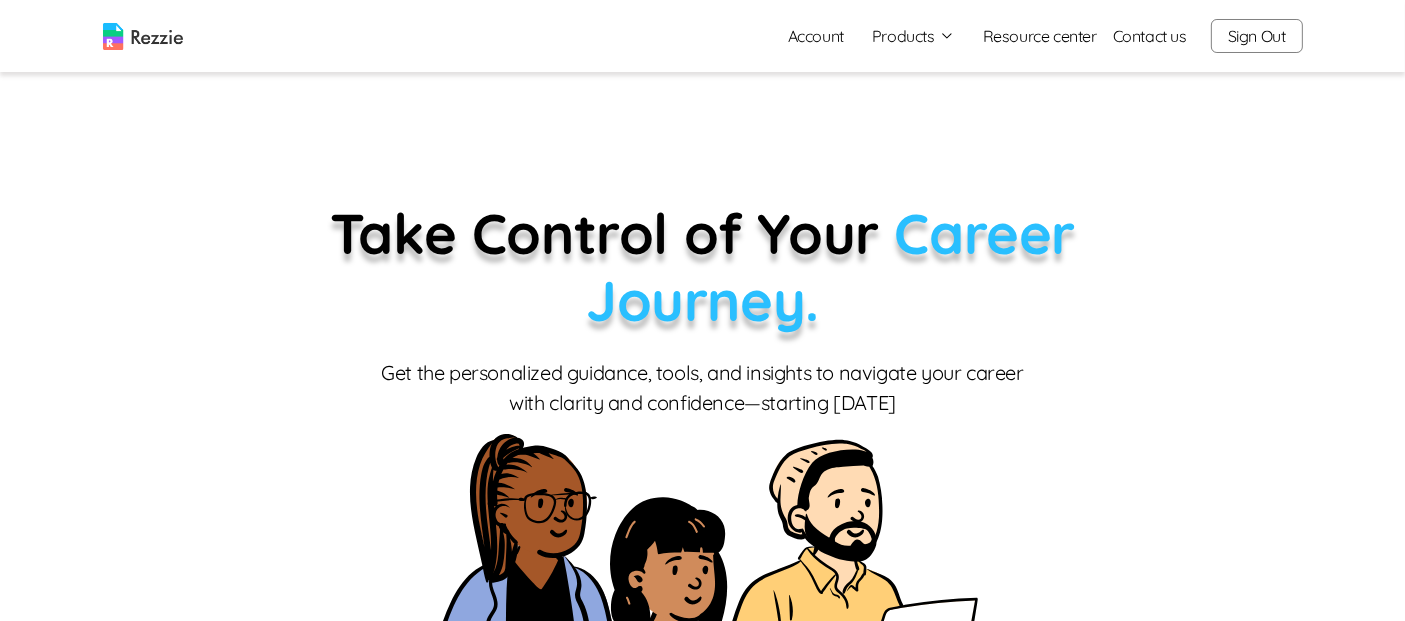 click on "Account" at bounding box center (816, 36) 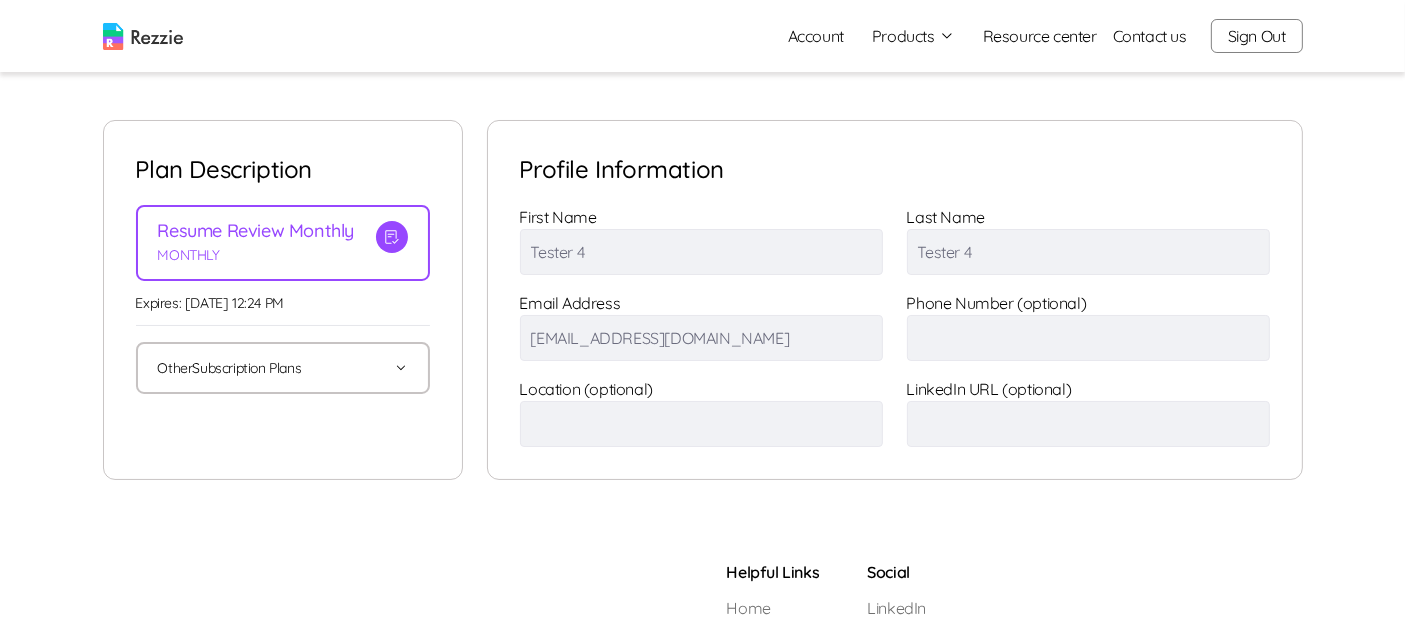 click on "Other  Subscription Plans" at bounding box center (283, 368) 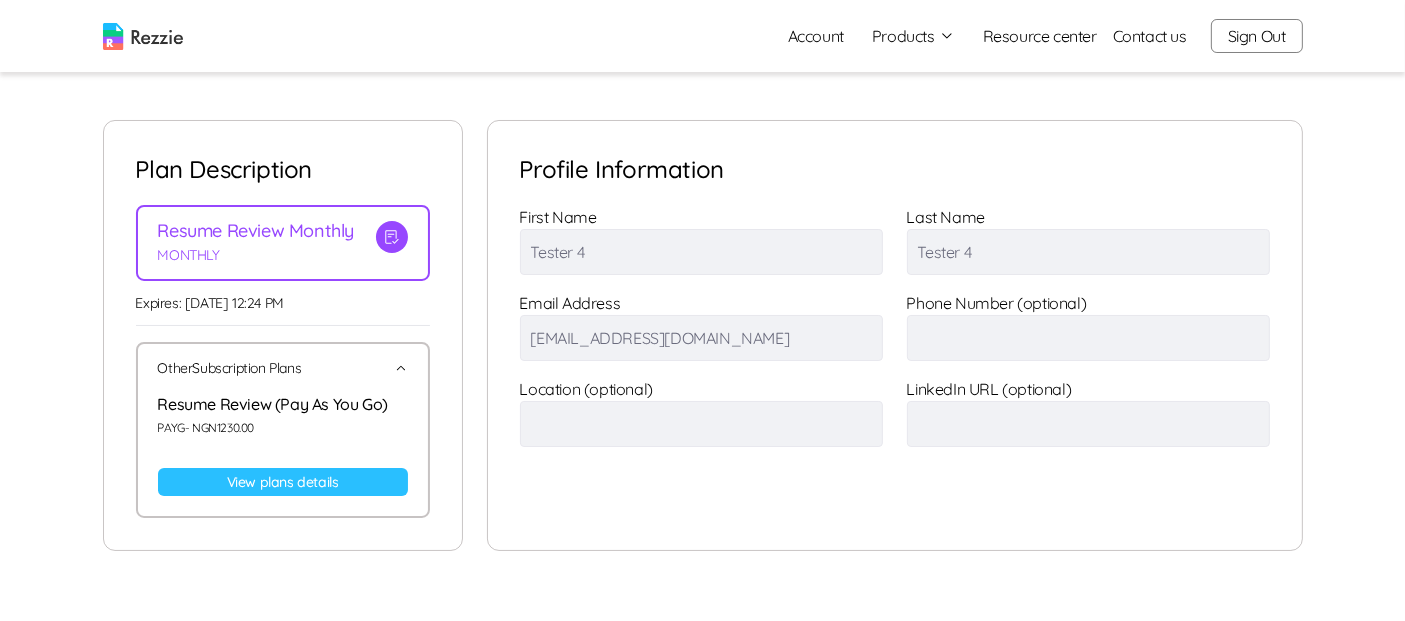click on "Other  Subscription Plans" at bounding box center [283, 368] 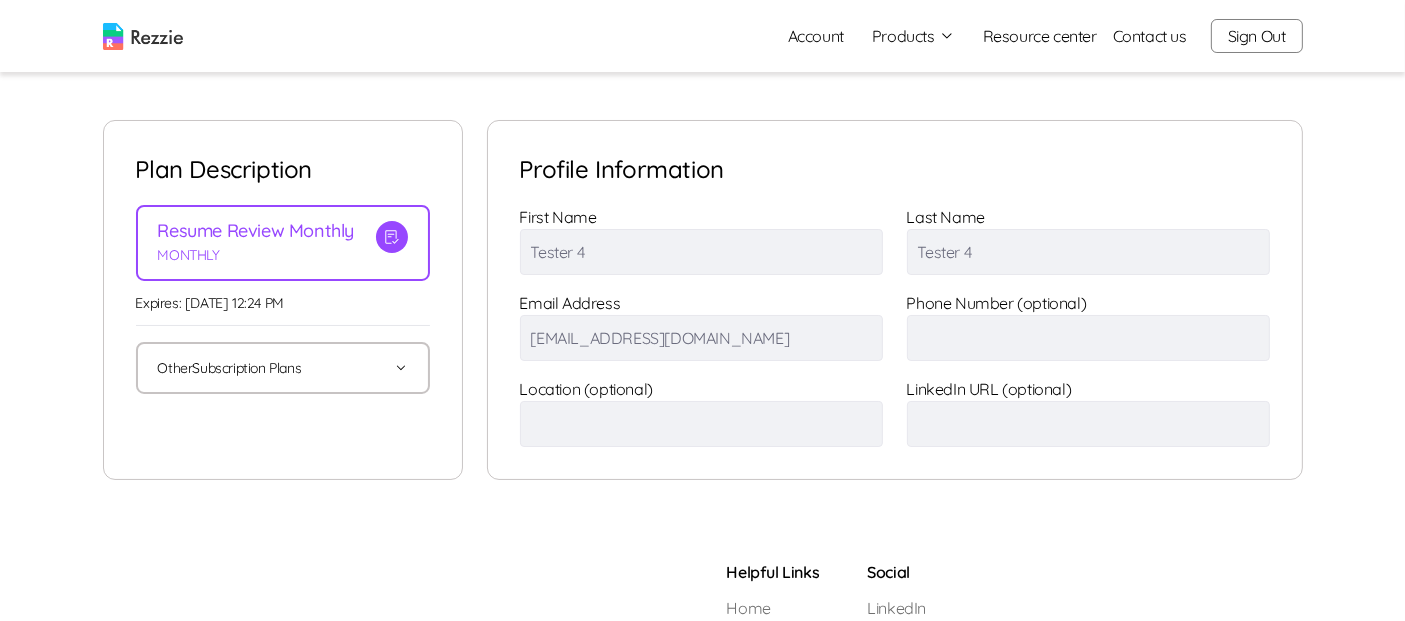 click on "Other  Subscription Plans" at bounding box center (283, 368) 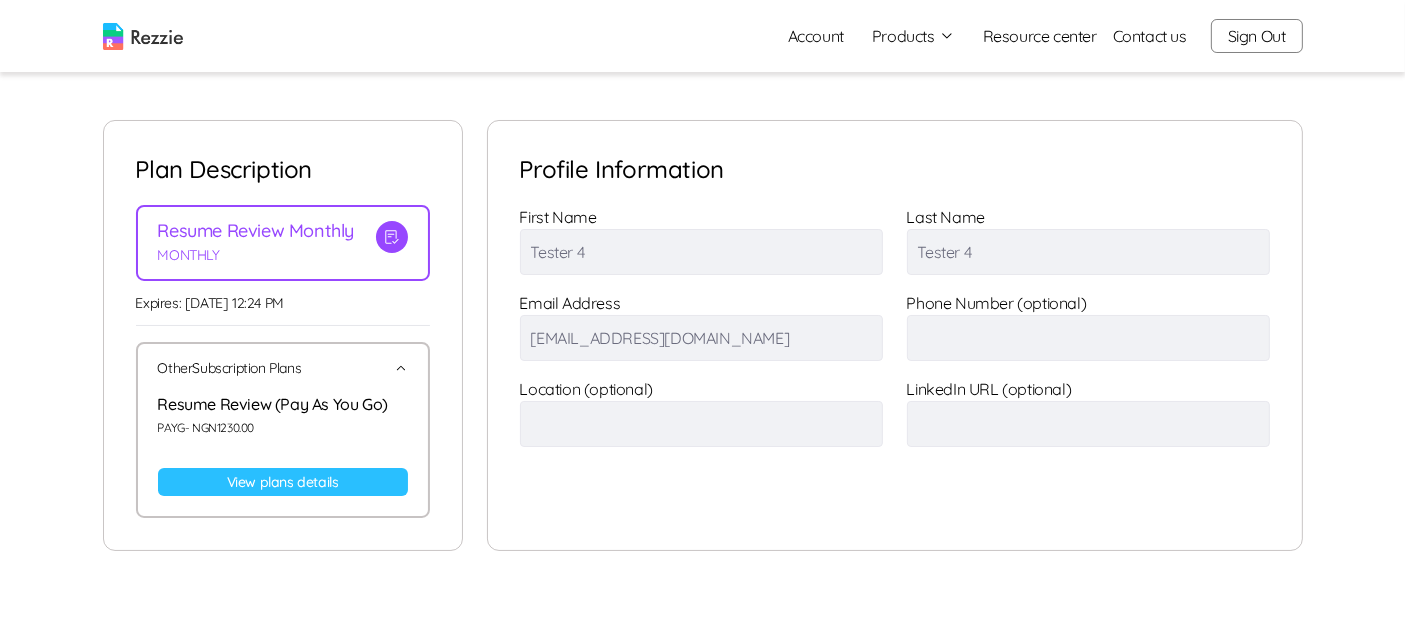 click on "Other  Subscription Plans" at bounding box center [283, 368] 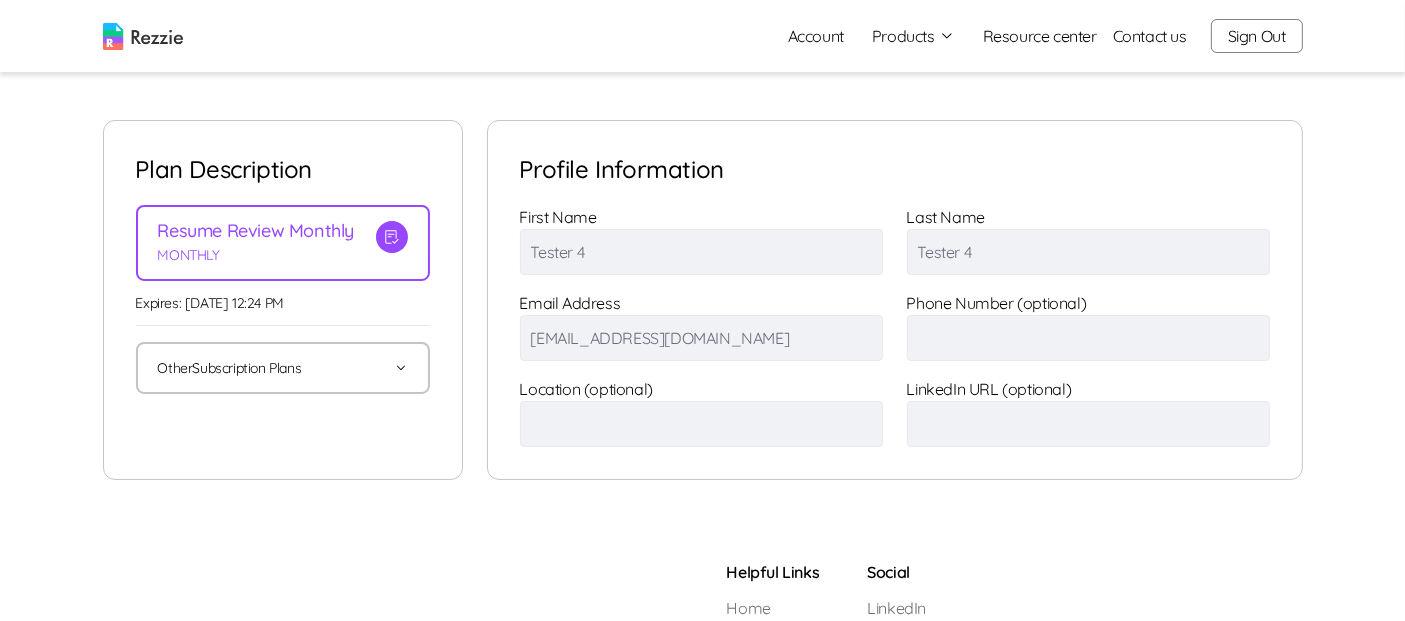 click on "Other  Subscription Plans" at bounding box center (283, 368) 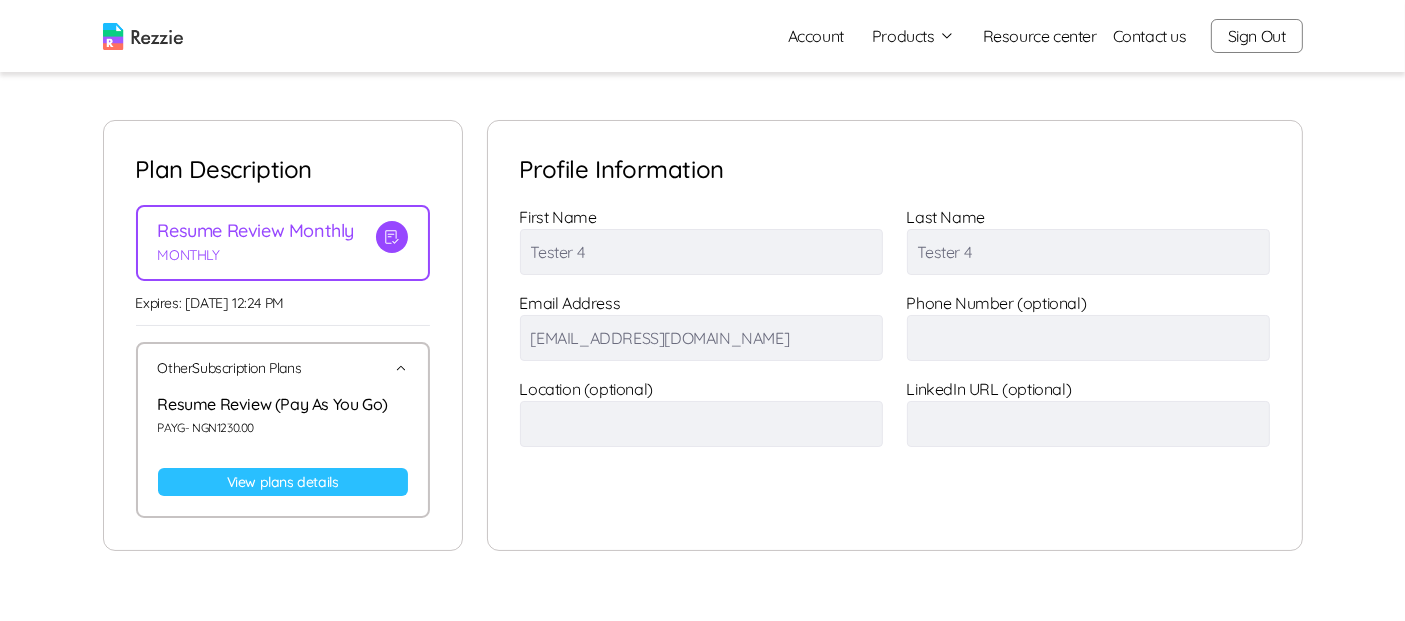 click on "Other  Subscription Plans" at bounding box center [283, 368] 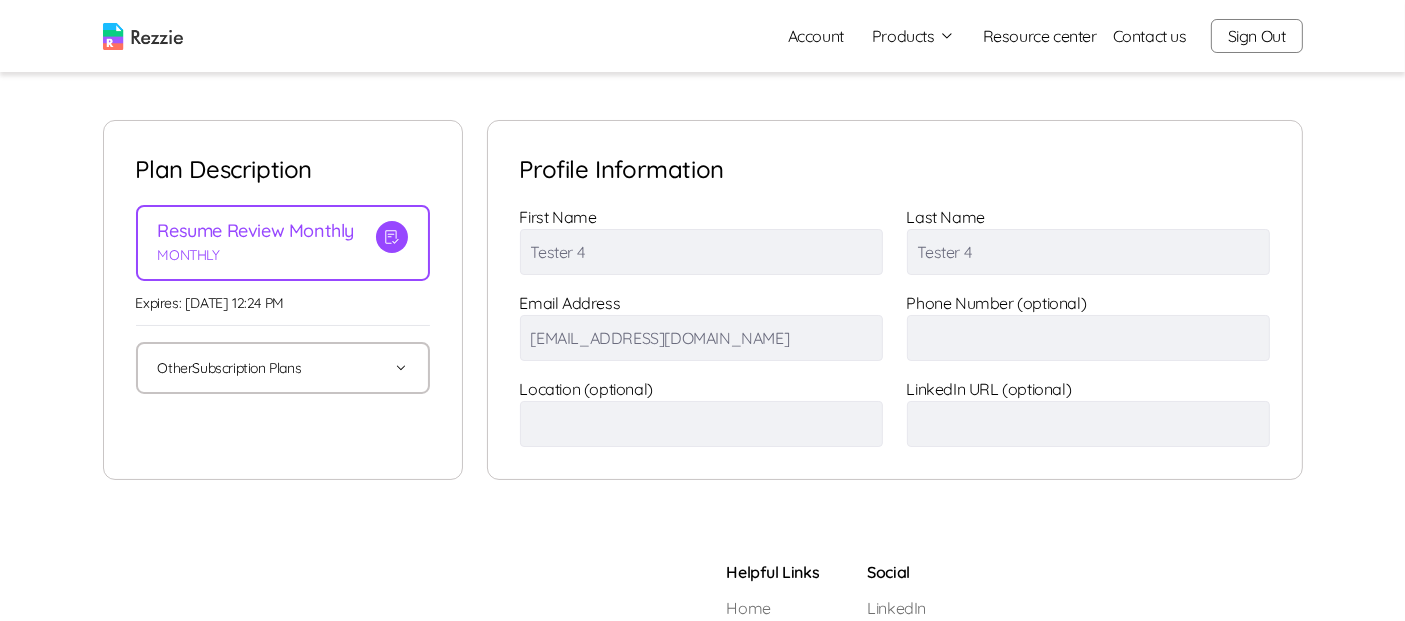 click on "Other  Subscription Plans" at bounding box center (283, 368) 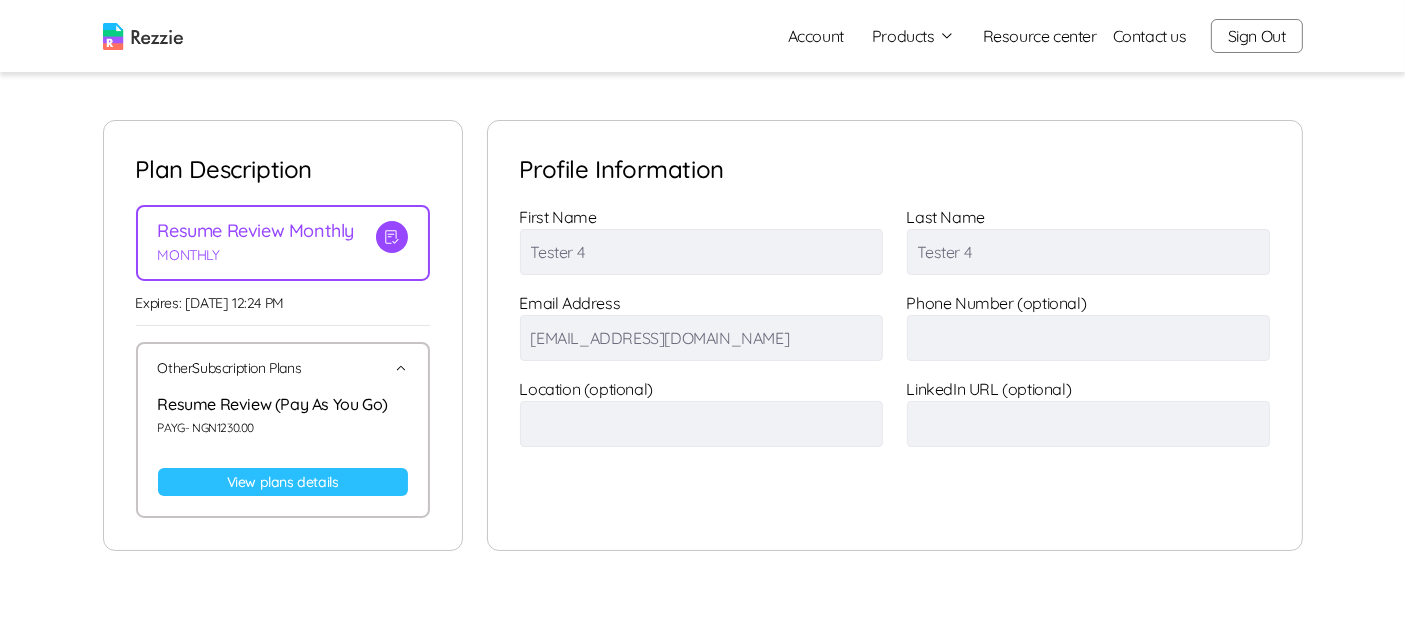 click on "Other  Subscription Plans" at bounding box center (283, 368) 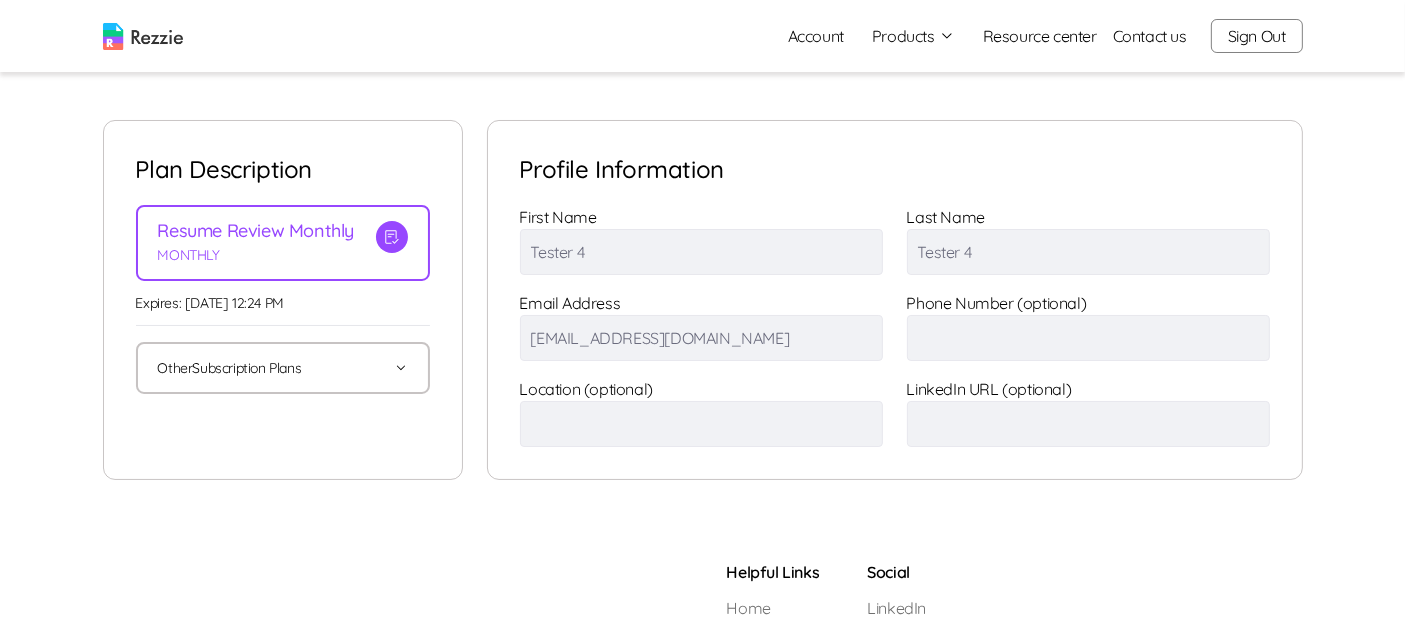 click on "Other  Subscription Plans" at bounding box center [283, 368] 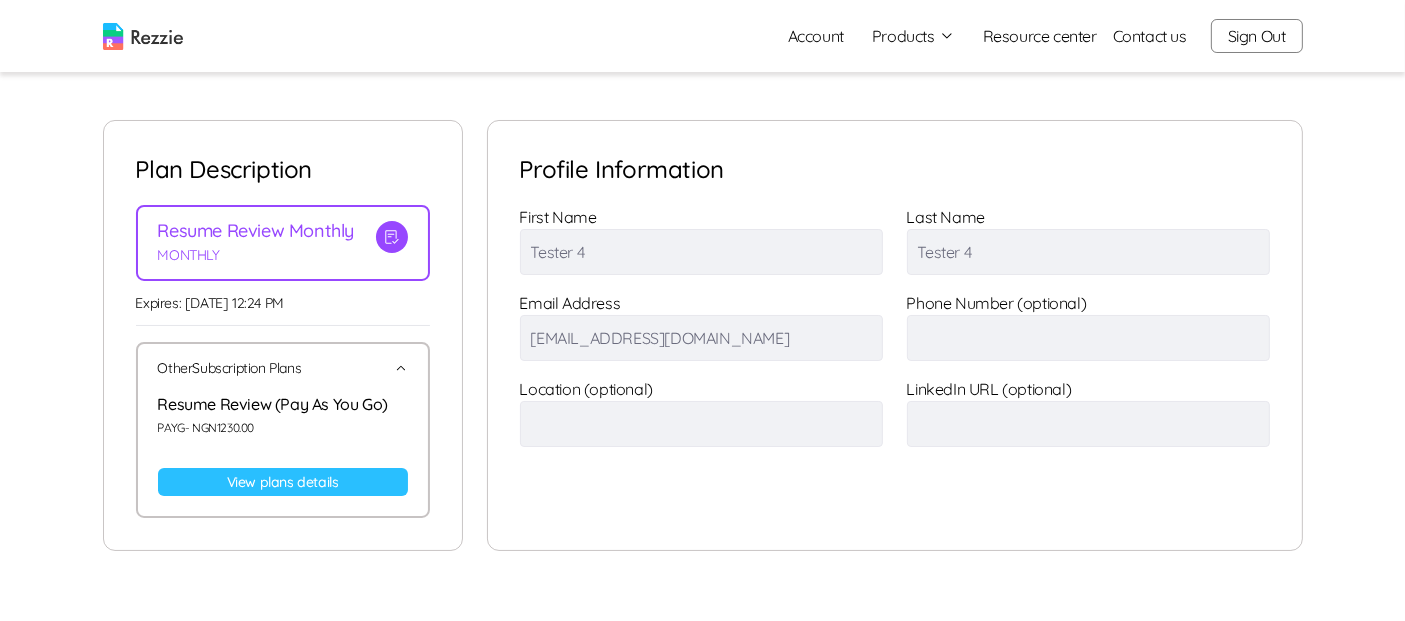 click on "Other  Subscription Plans" at bounding box center [283, 368] 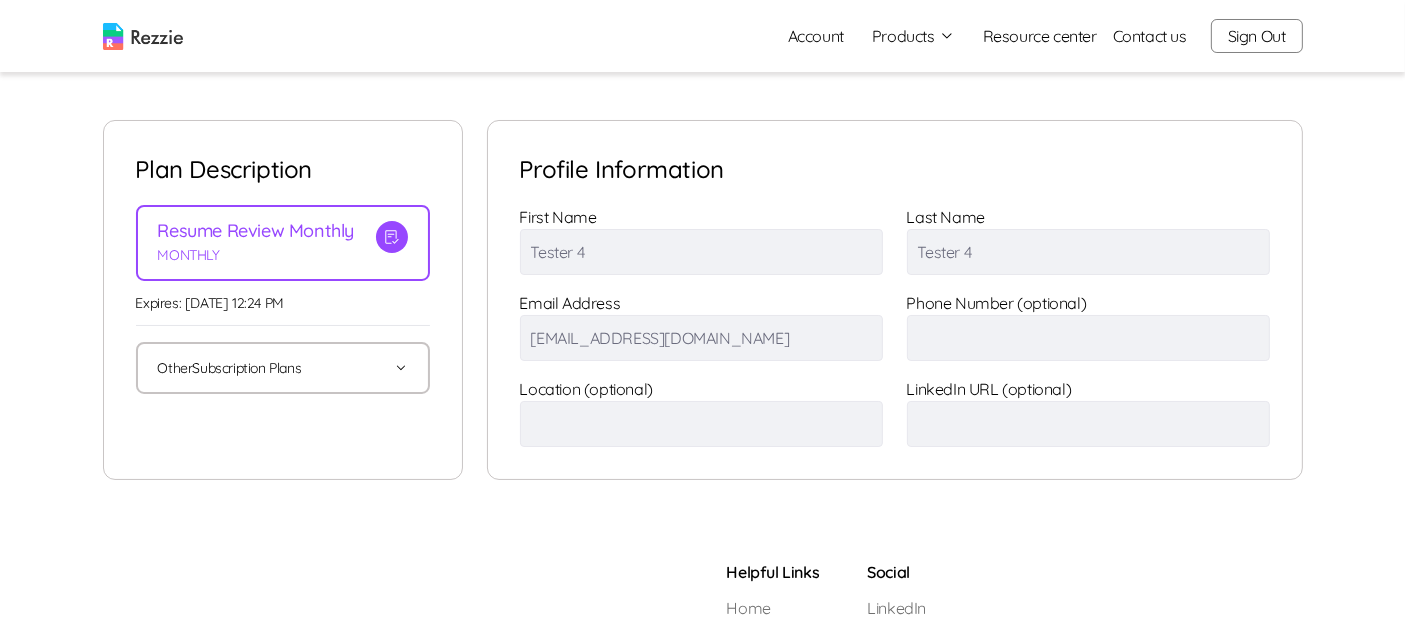 click on "Other  Subscription Plans" at bounding box center (283, 368) 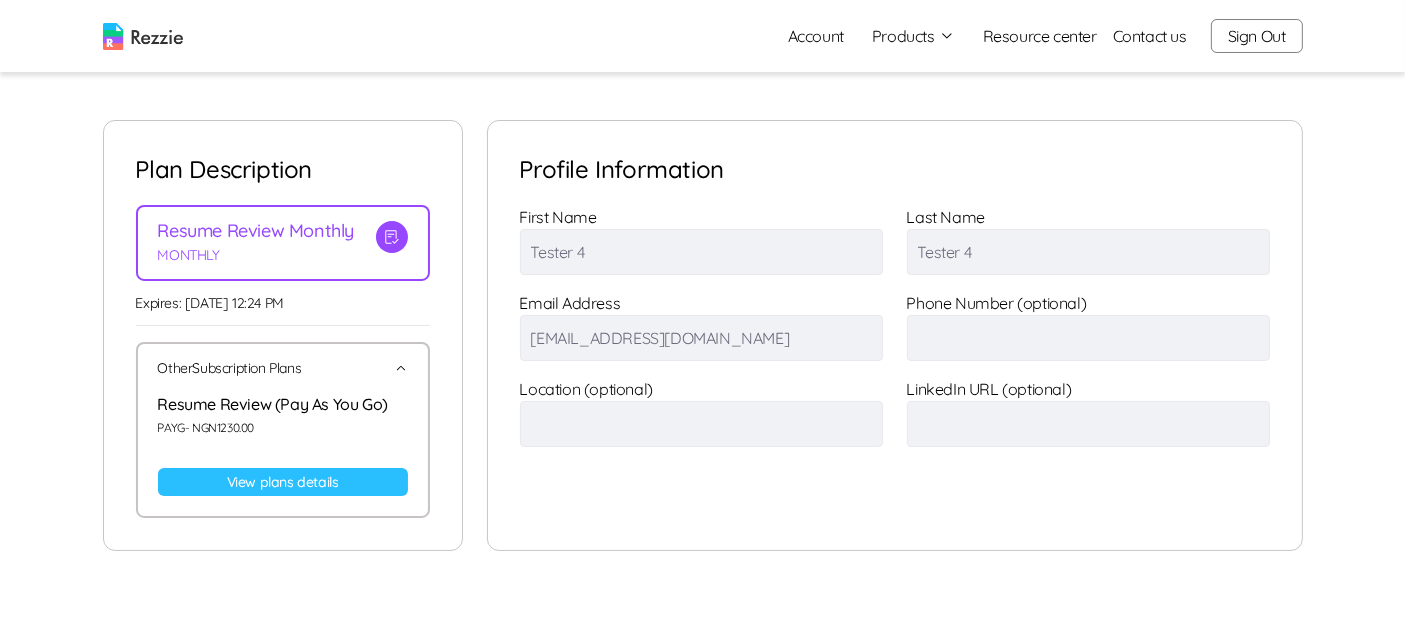 click on "Other  Subscription Plans" at bounding box center (283, 368) 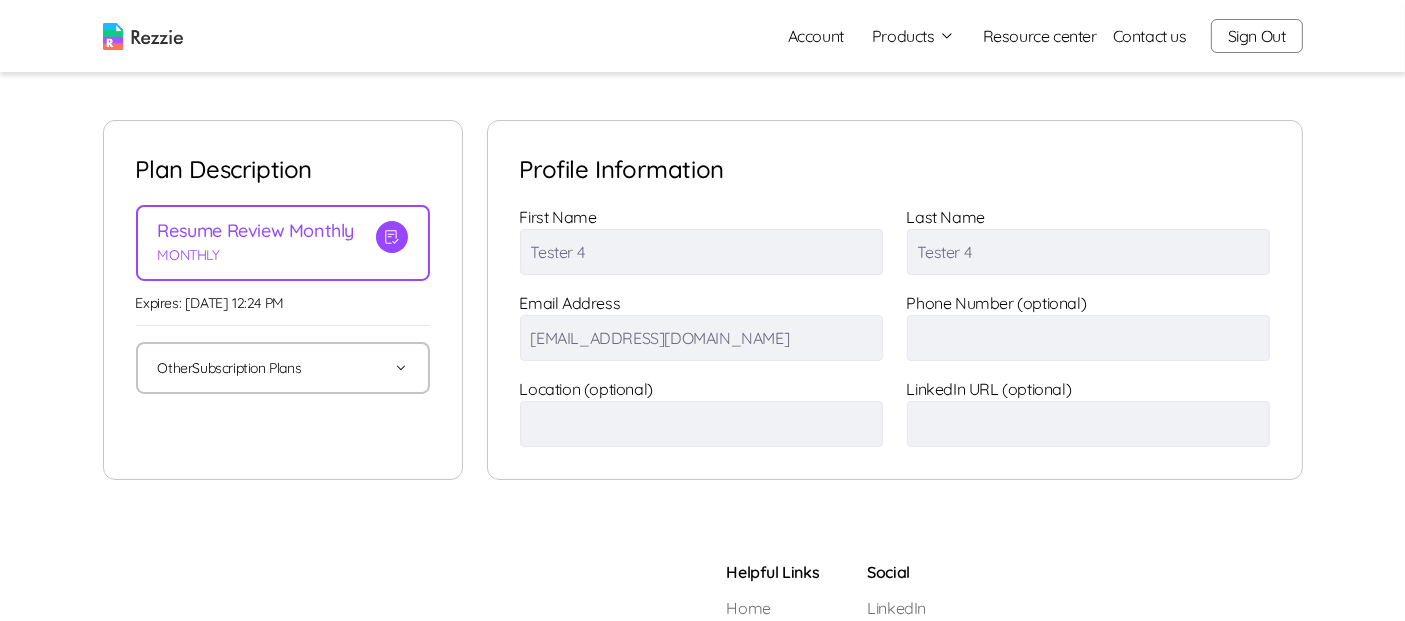 click on "Sign Out" at bounding box center [1257, 36] 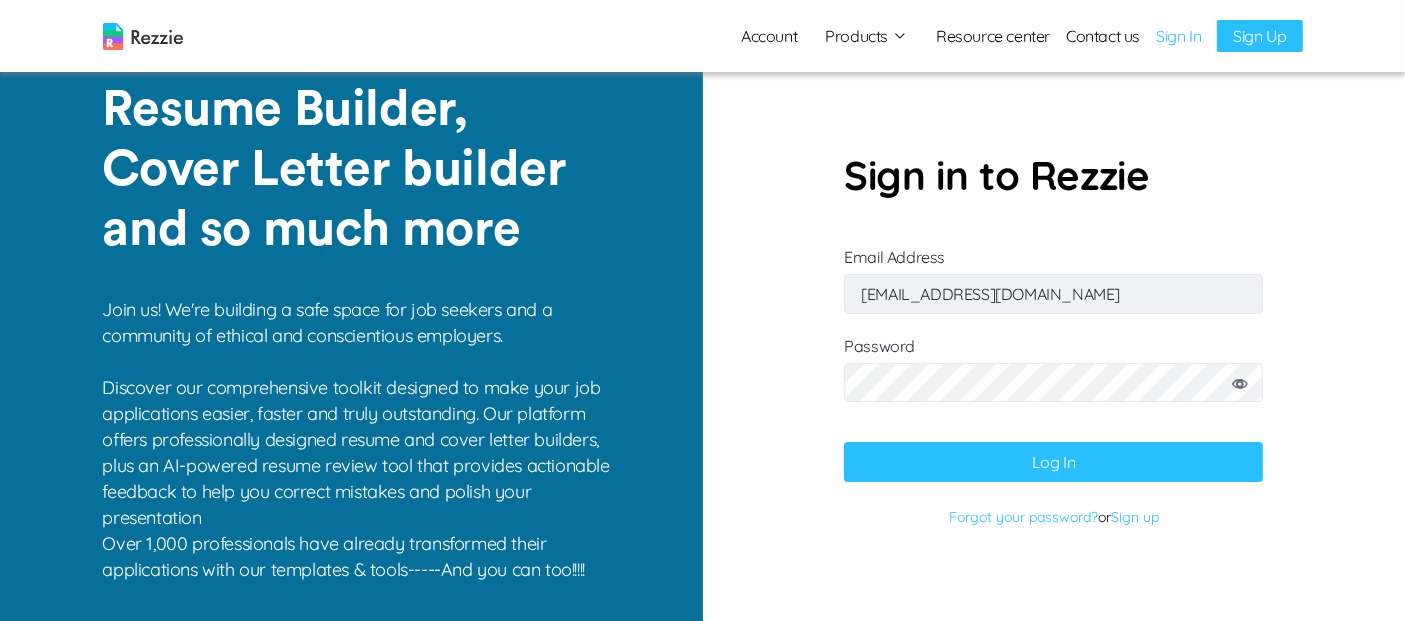 click on "[EMAIL_ADDRESS][DOMAIN_NAME]" at bounding box center [1053, 294] 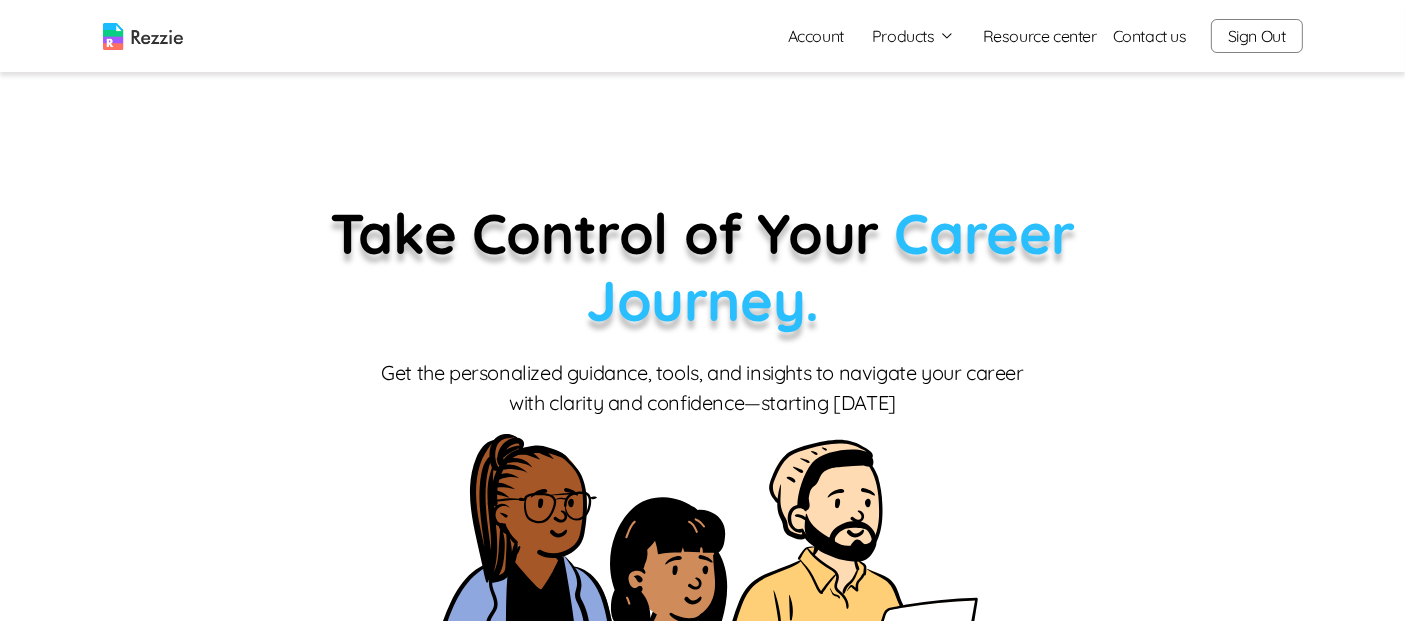 click on "Account" at bounding box center [816, 36] 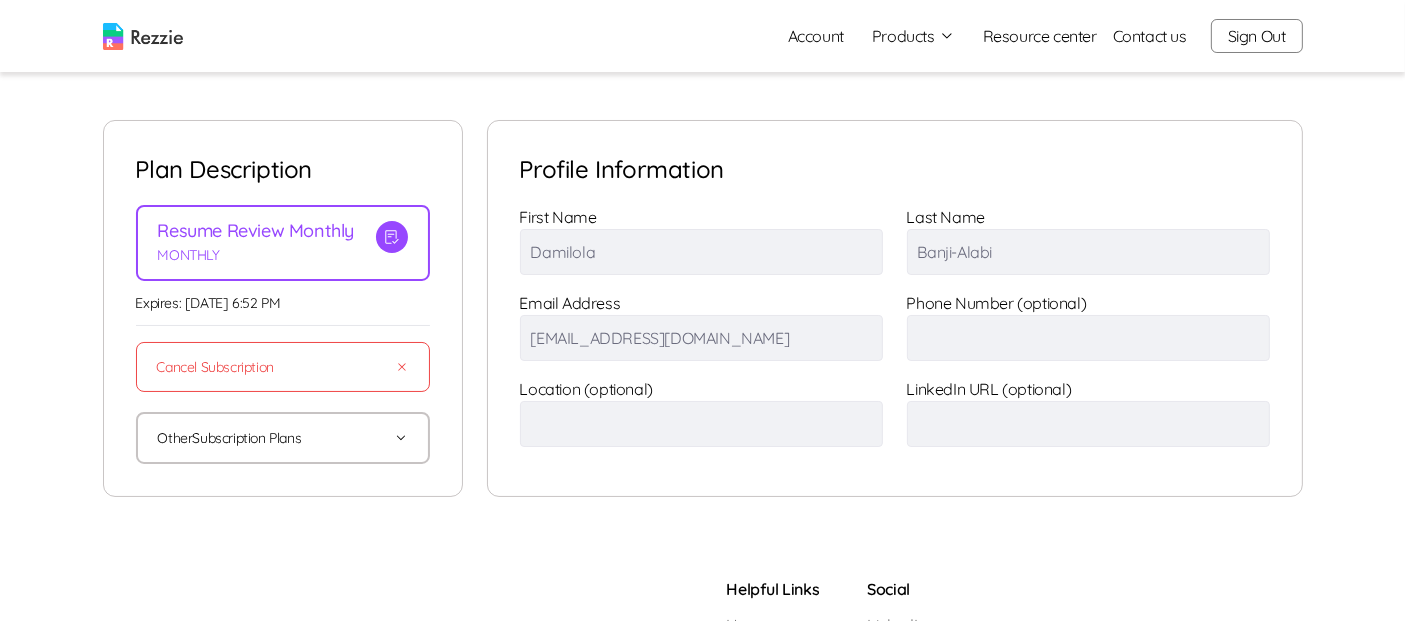 click on "Account" at bounding box center [816, 36] 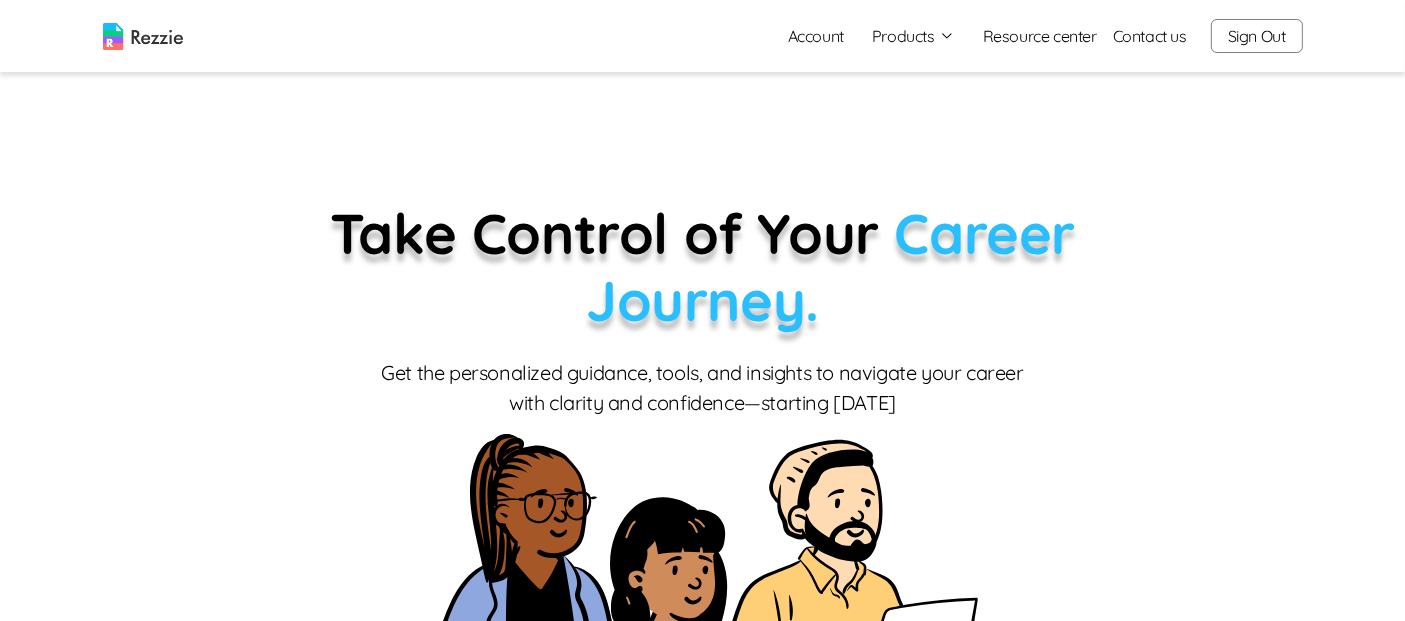 click on "Products" at bounding box center [913, 36] 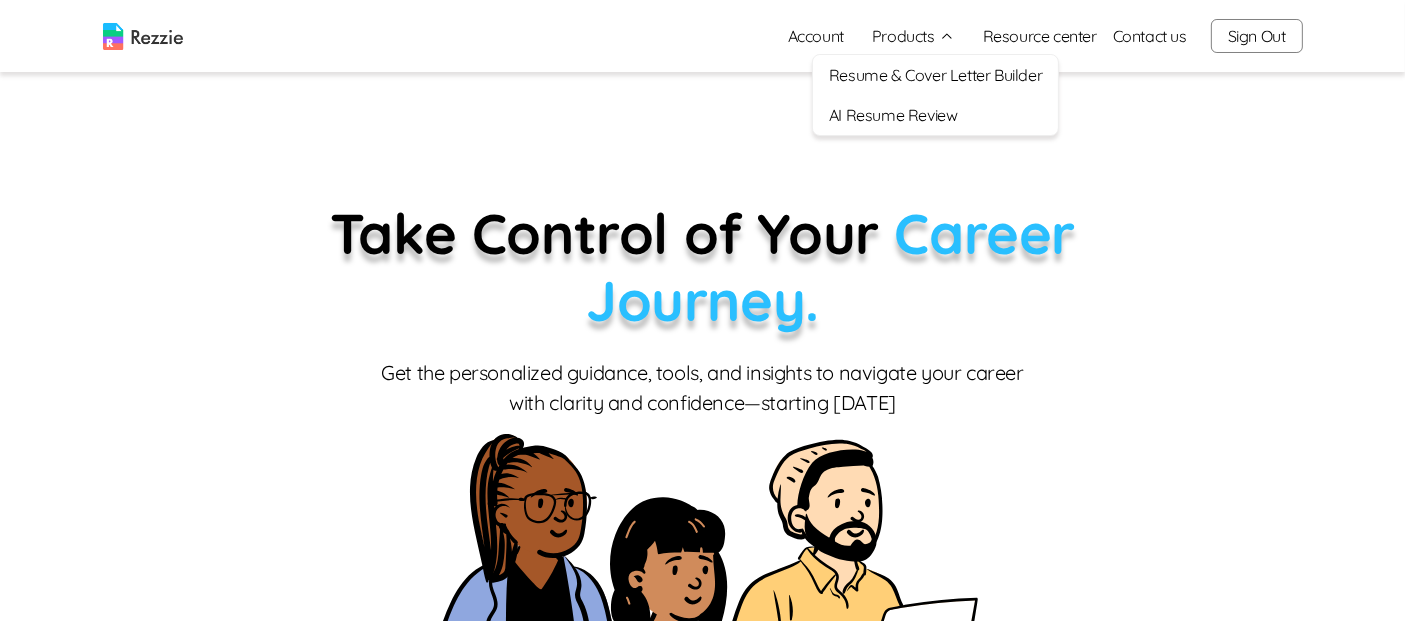 click on "Resume & Cover Letter Builder" at bounding box center (935, 75) 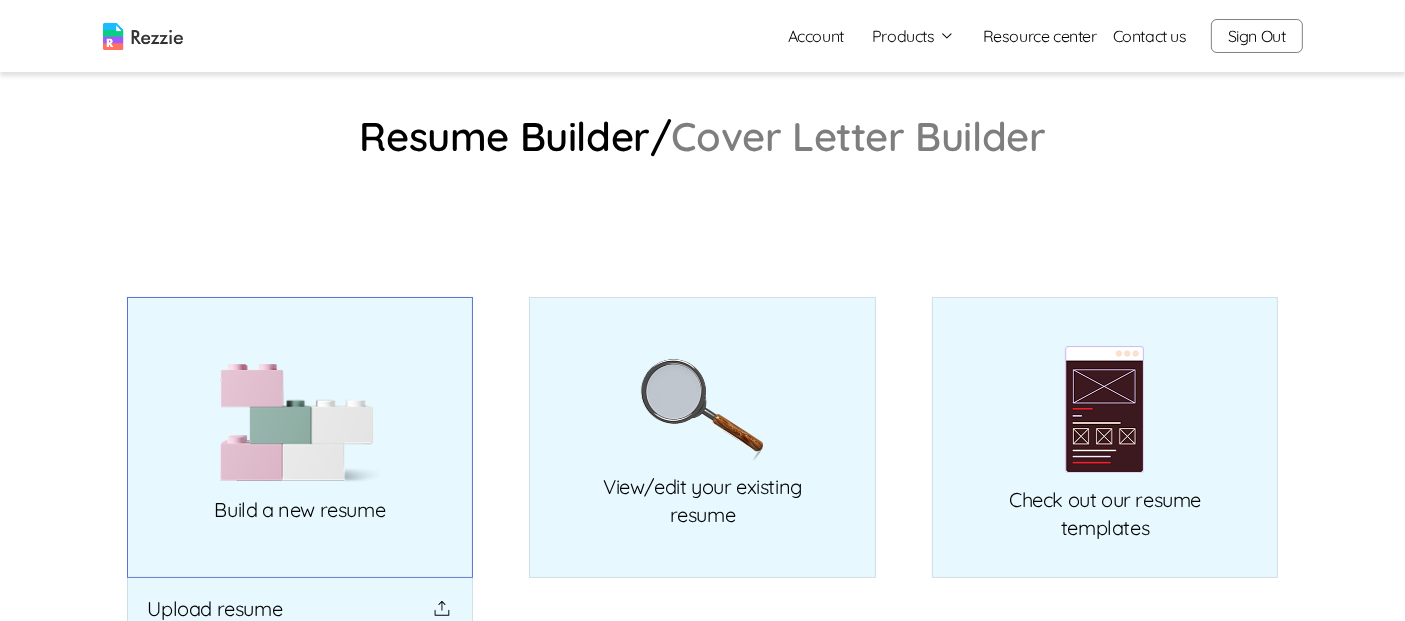 click at bounding box center [300, 423] 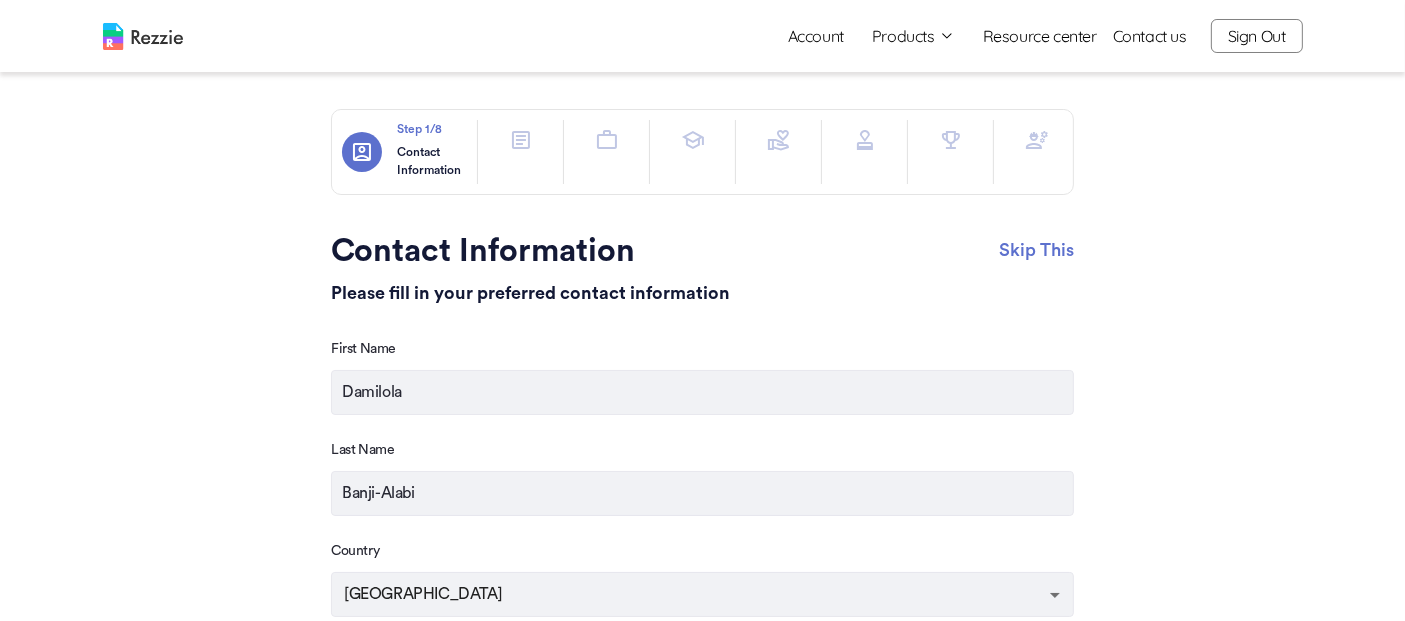 scroll, scrollTop: 0, scrollLeft: 0, axis: both 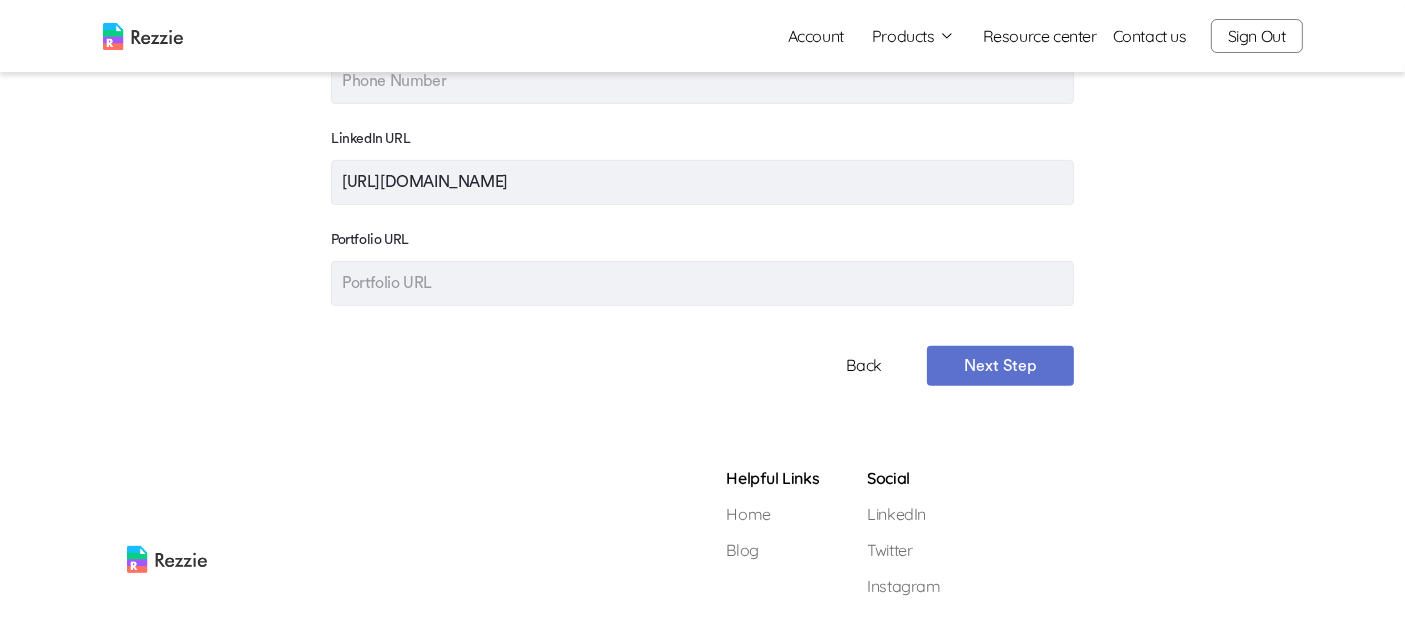 click at bounding box center [143, 36] 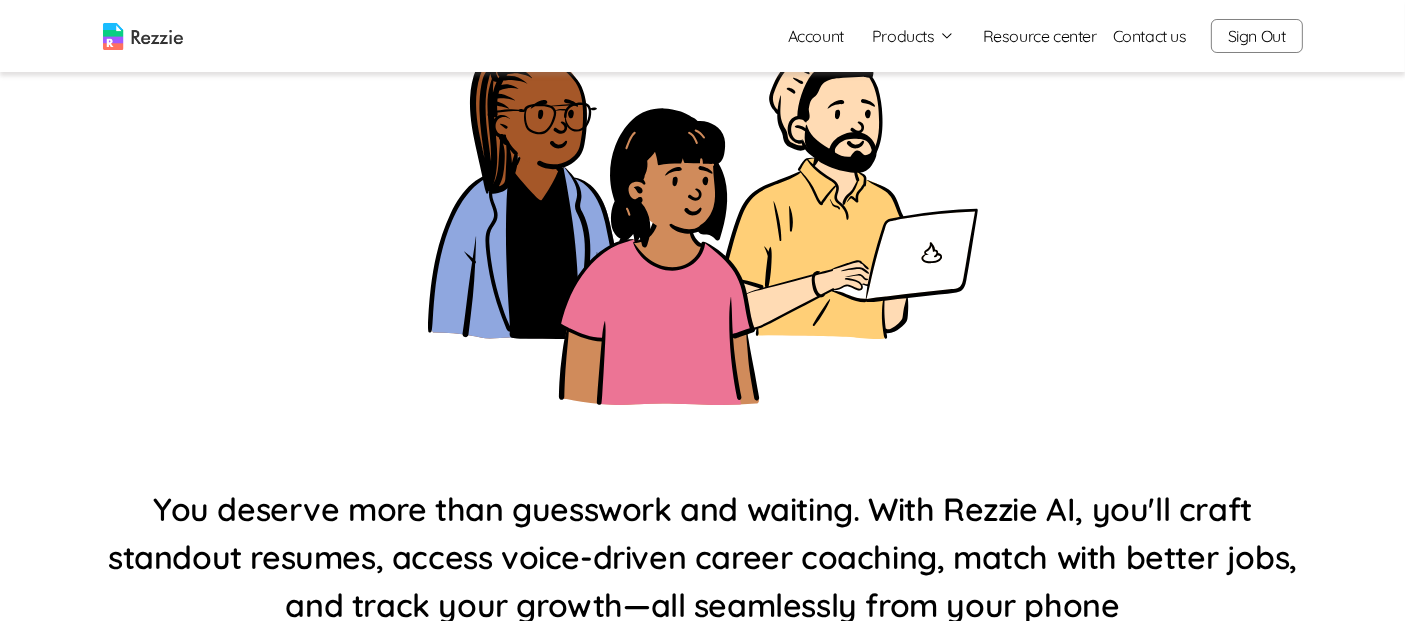 scroll, scrollTop: 0, scrollLeft: 0, axis: both 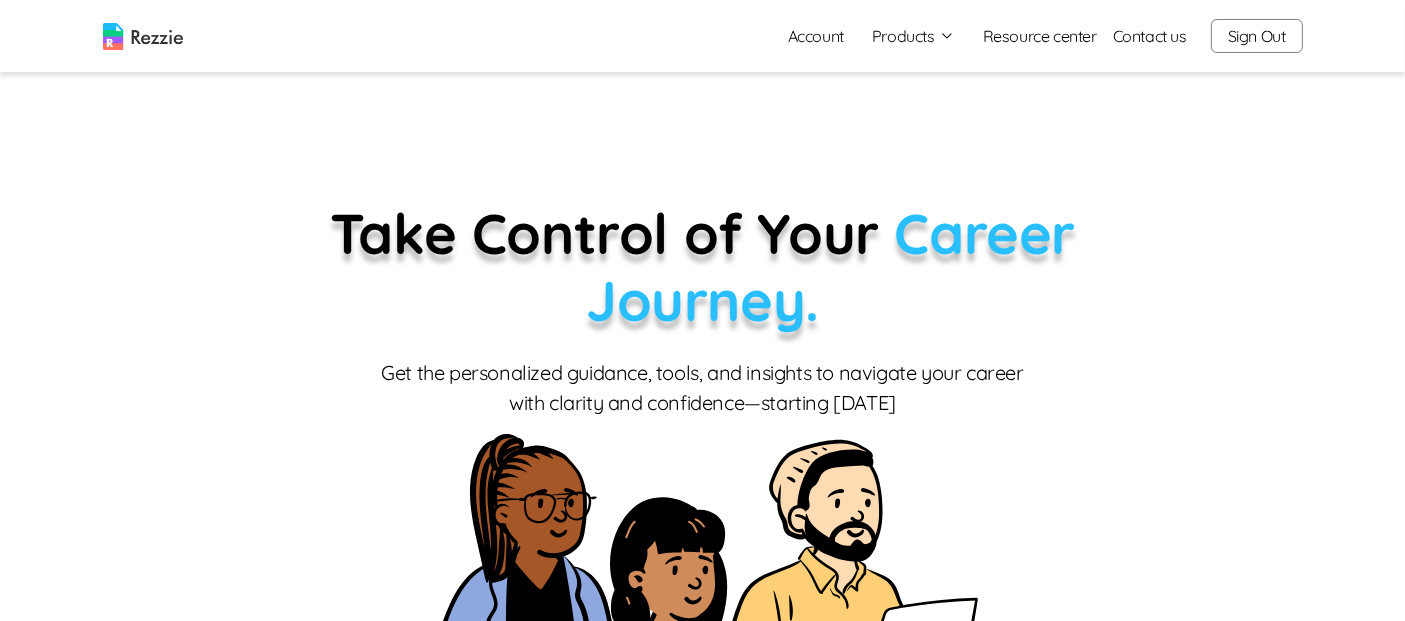 click on "Products" at bounding box center (913, 36) 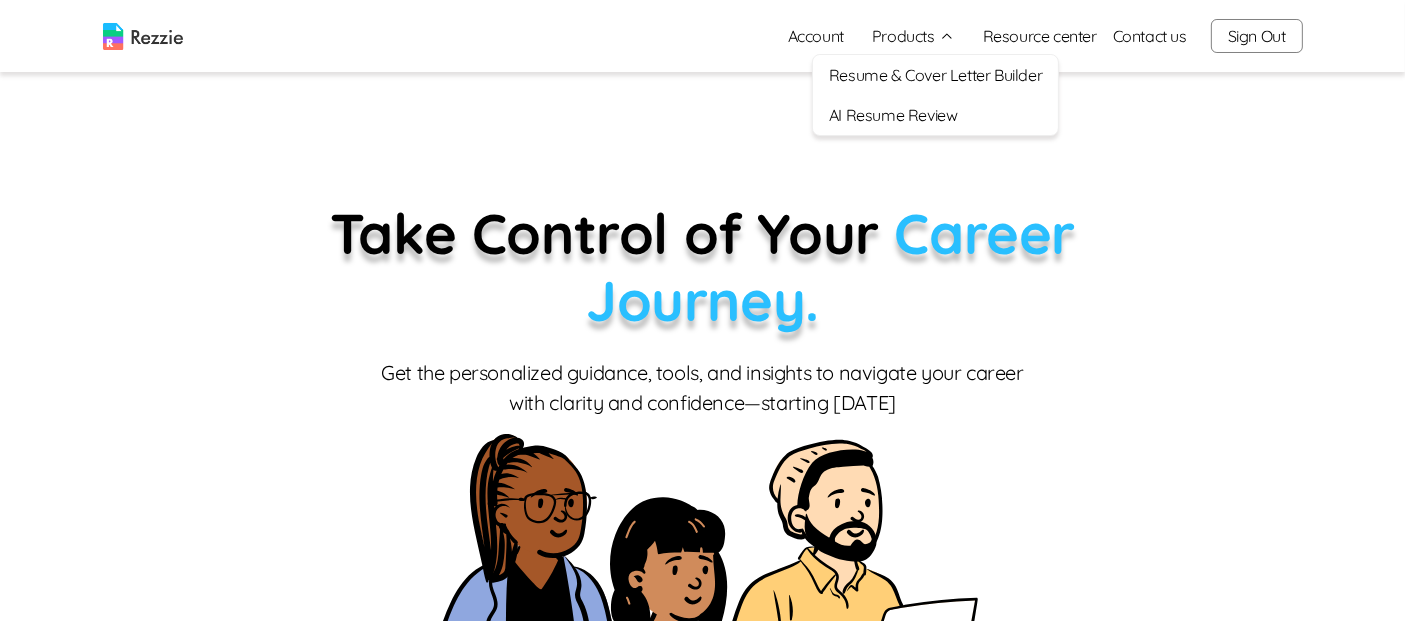 click on "Account" at bounding box center (816, 36) 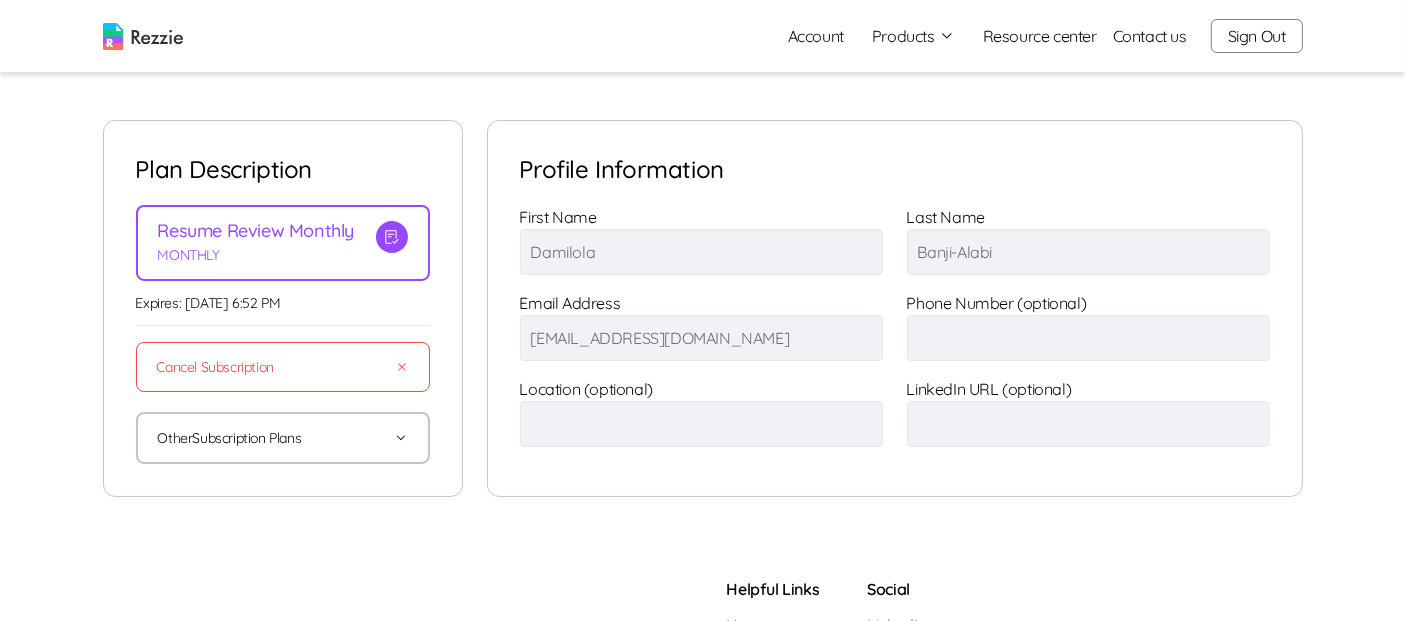 click on "Cancel Subscription" at bounding box center [283, 367] 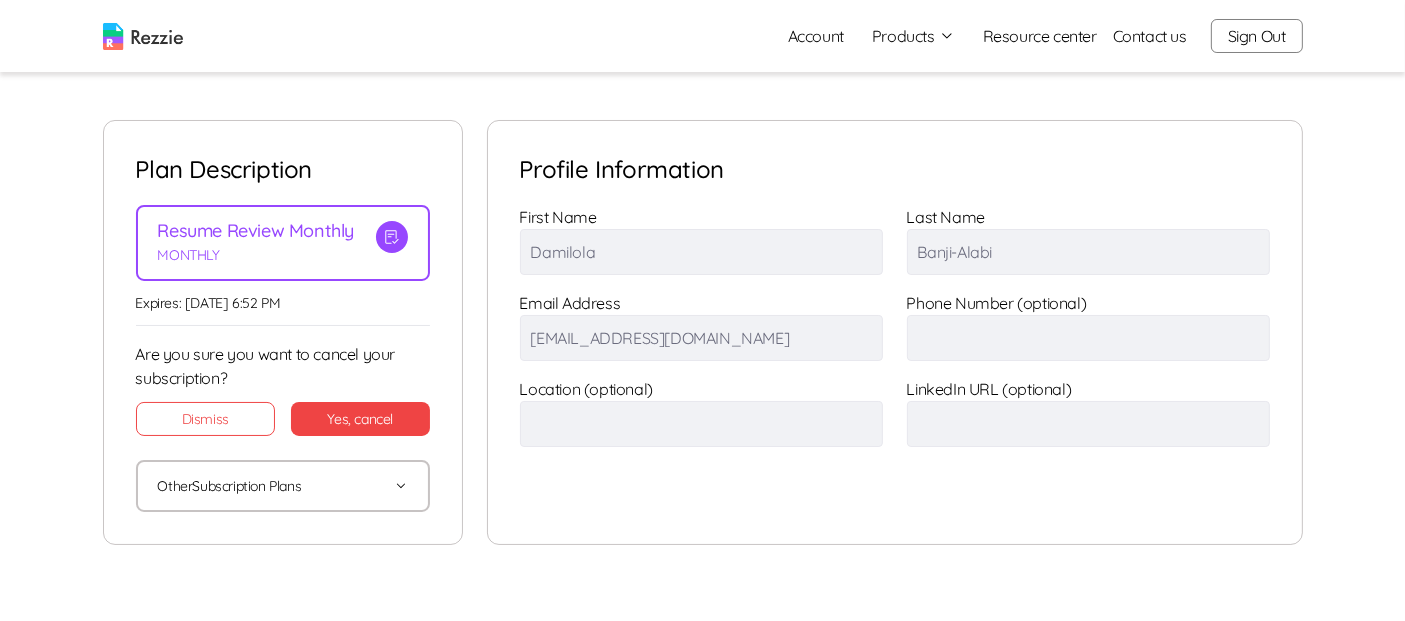 click on "Yes, cancel" at bounding box center [360, 419] 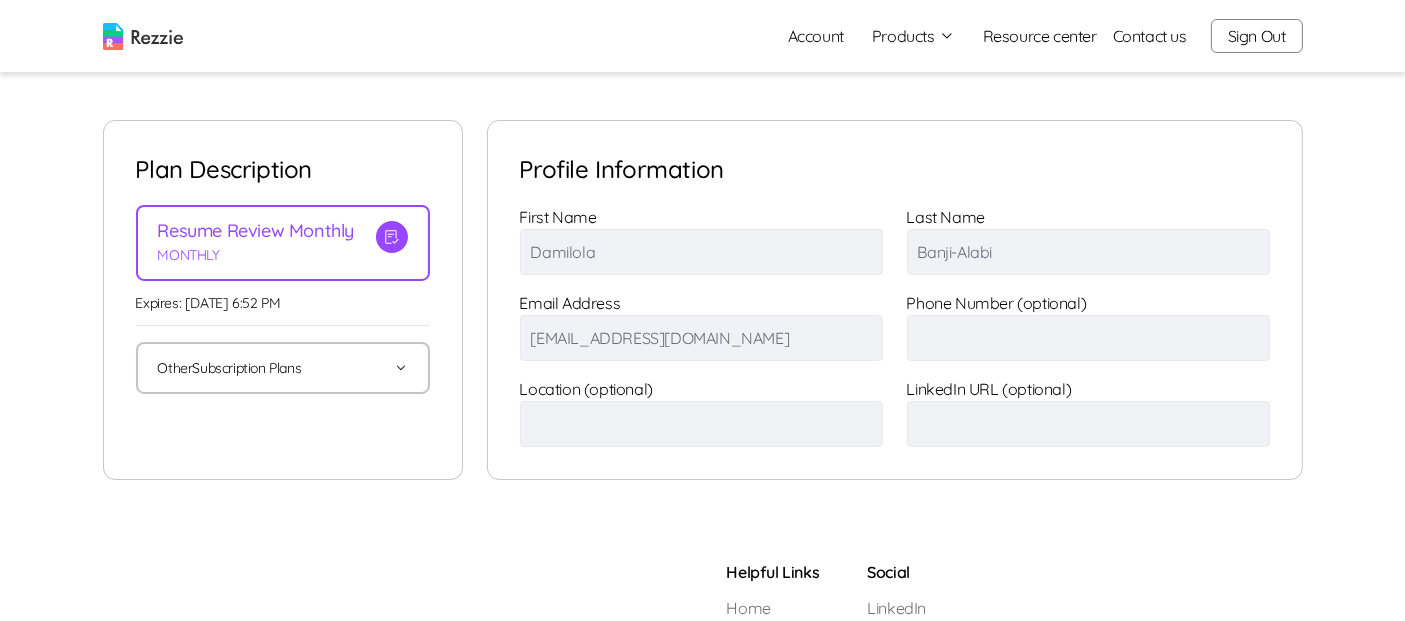 click on "Other  Subscription Plans" at bounding box center [283, 368] 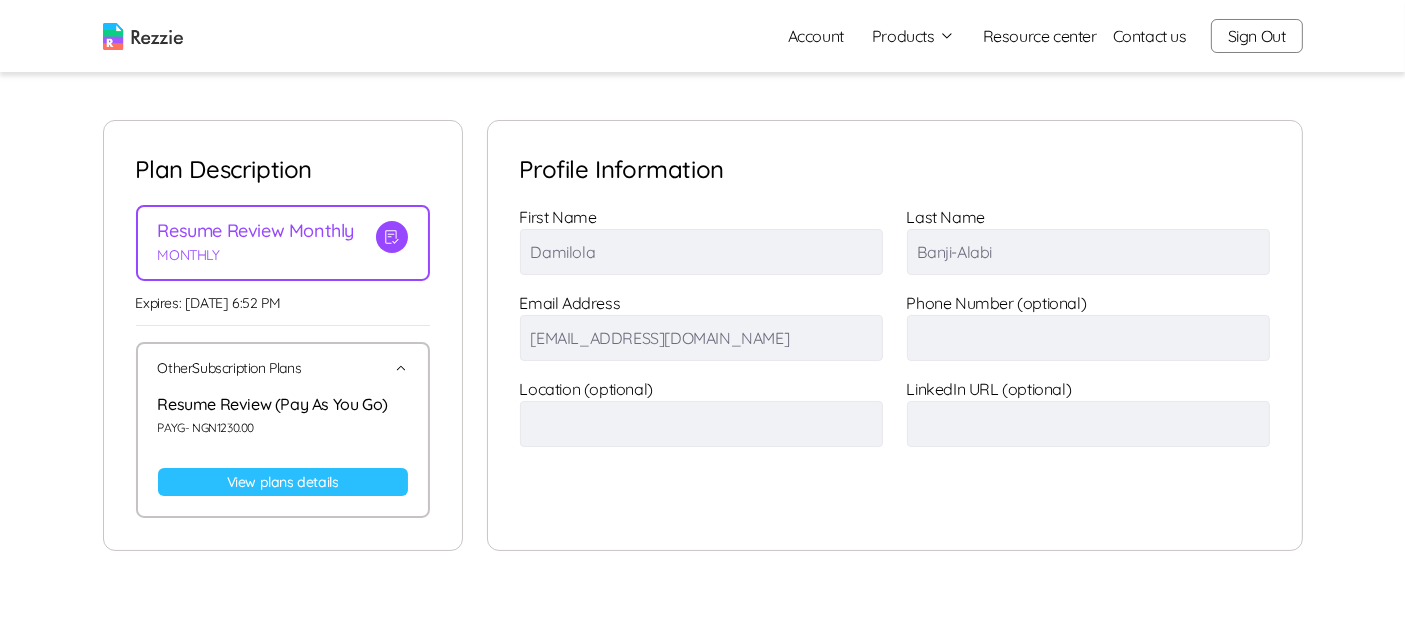 click on "Other  Subscription Plans" at bounding box center [283, 368] 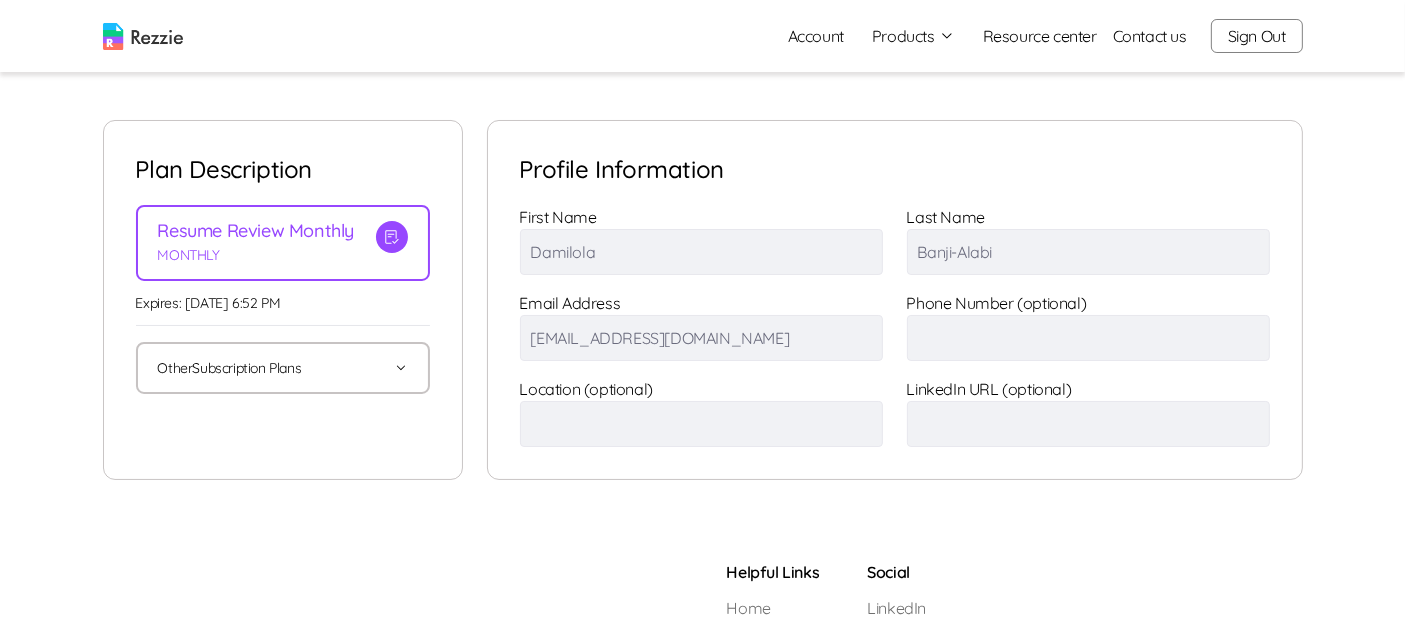 click on "Sign Out" at bounding box center [1257, 36] 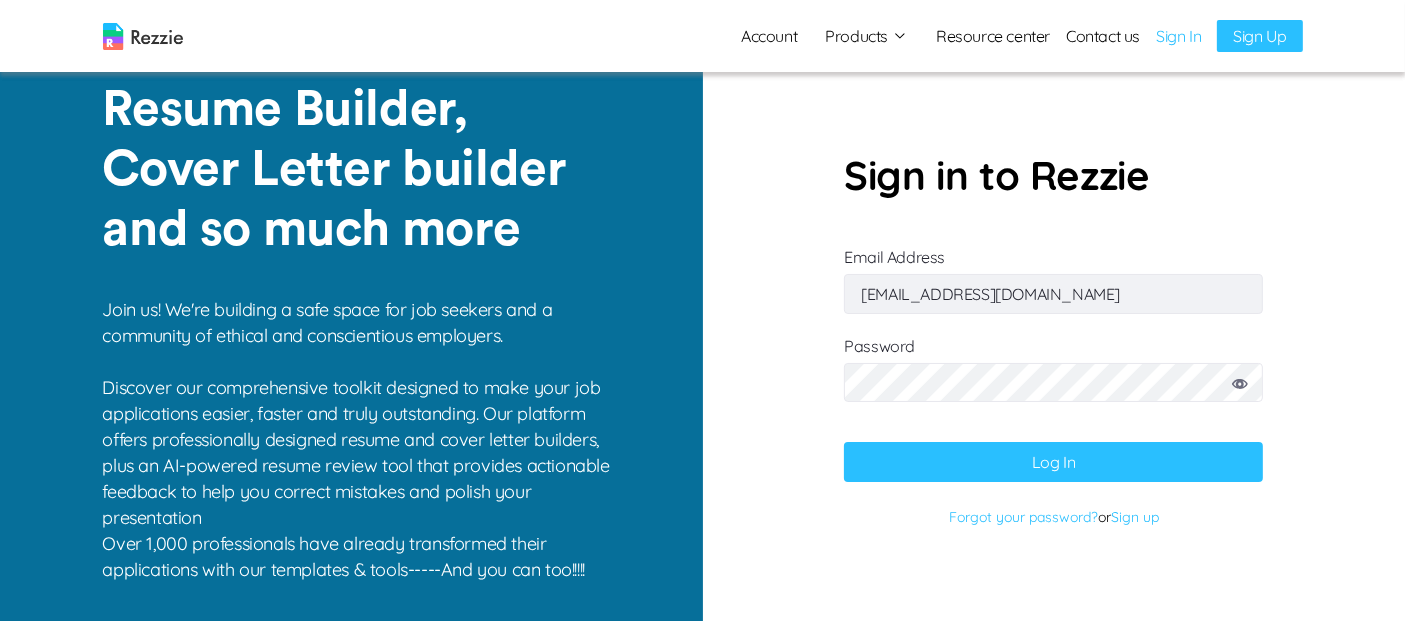 click on "[EMAIL_ADDRESS][DOMAIN_NAME]" at bounding box center (1053, 294) 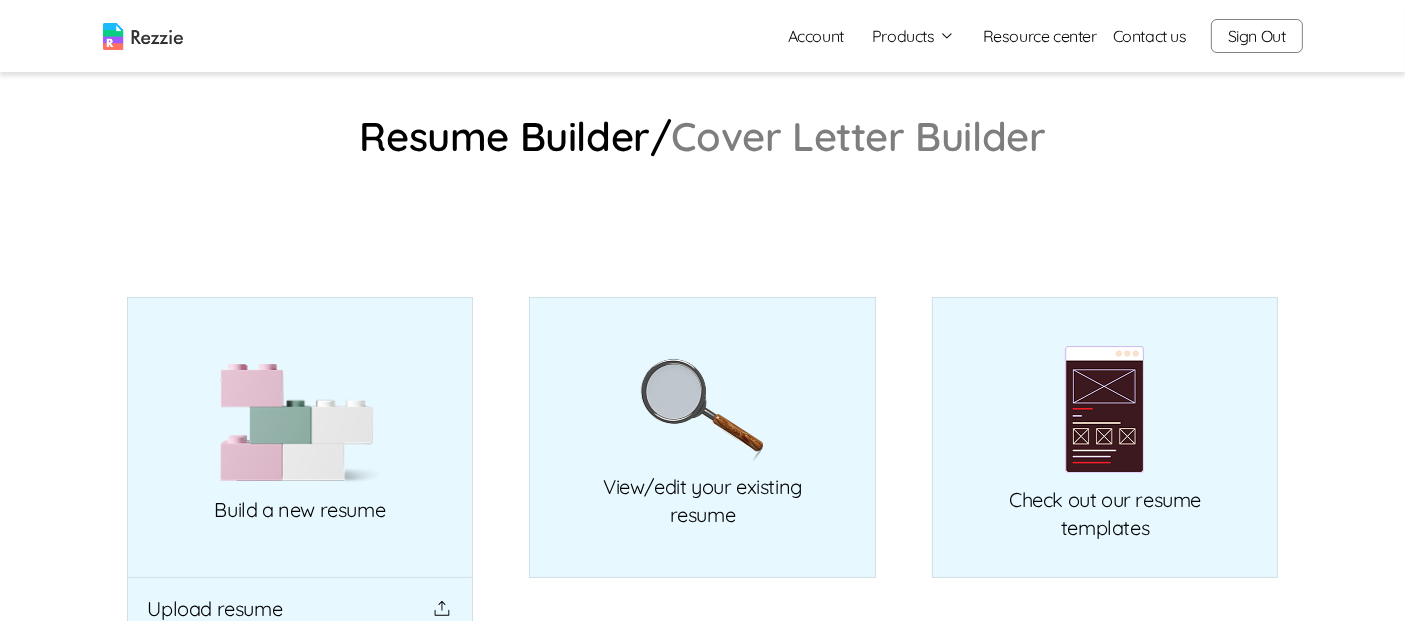 click on "Account" at bounding box center [816, 36] 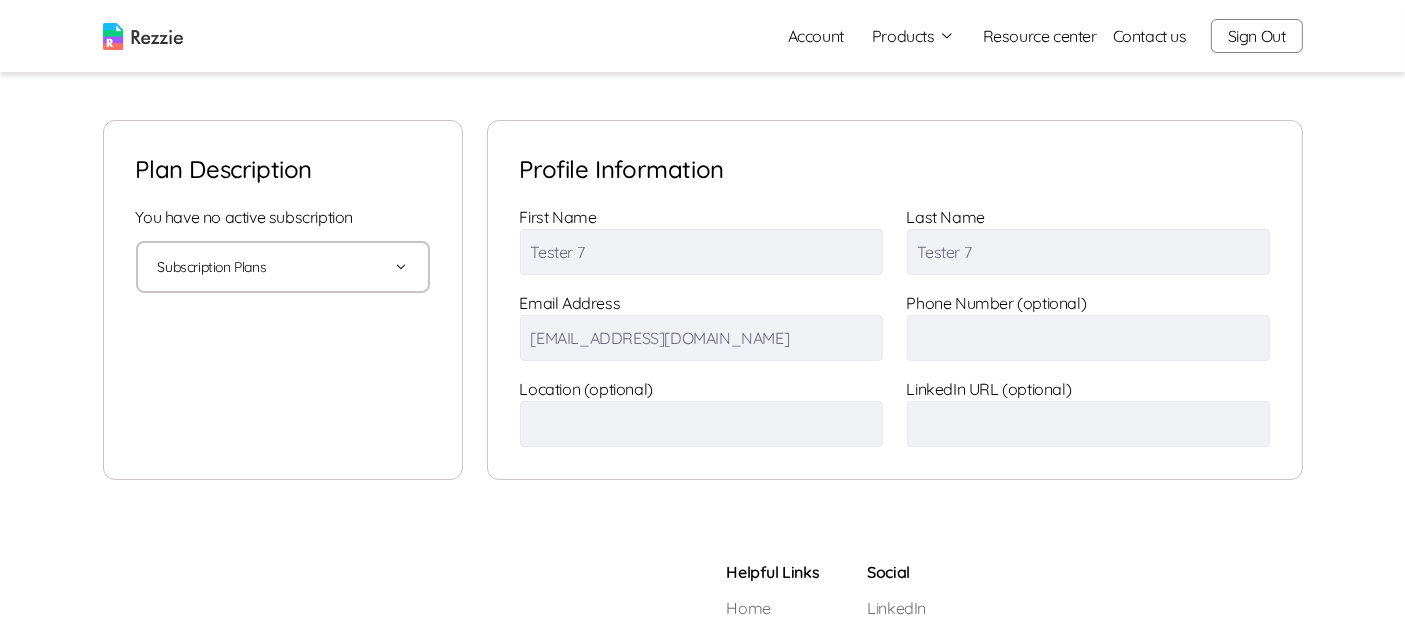 click on "Subscription Plans" at bounding box center [283, 267] 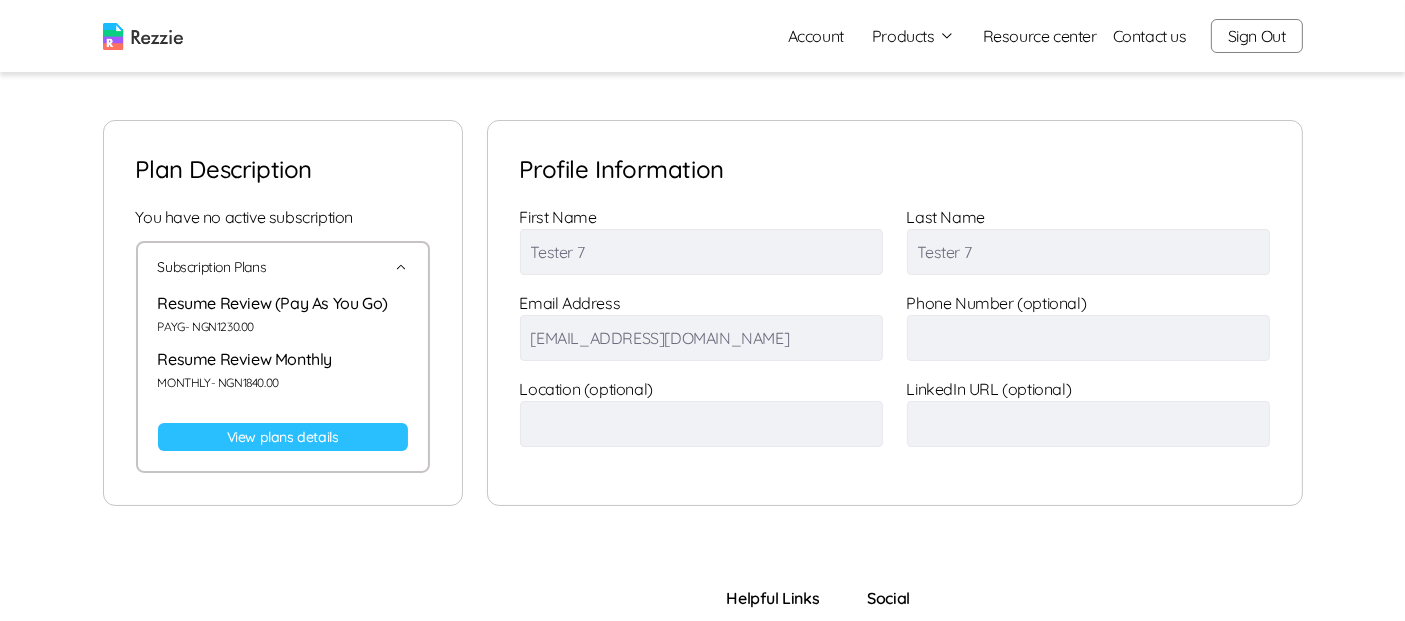click on "View plans details" at bounding box center [283, 437] 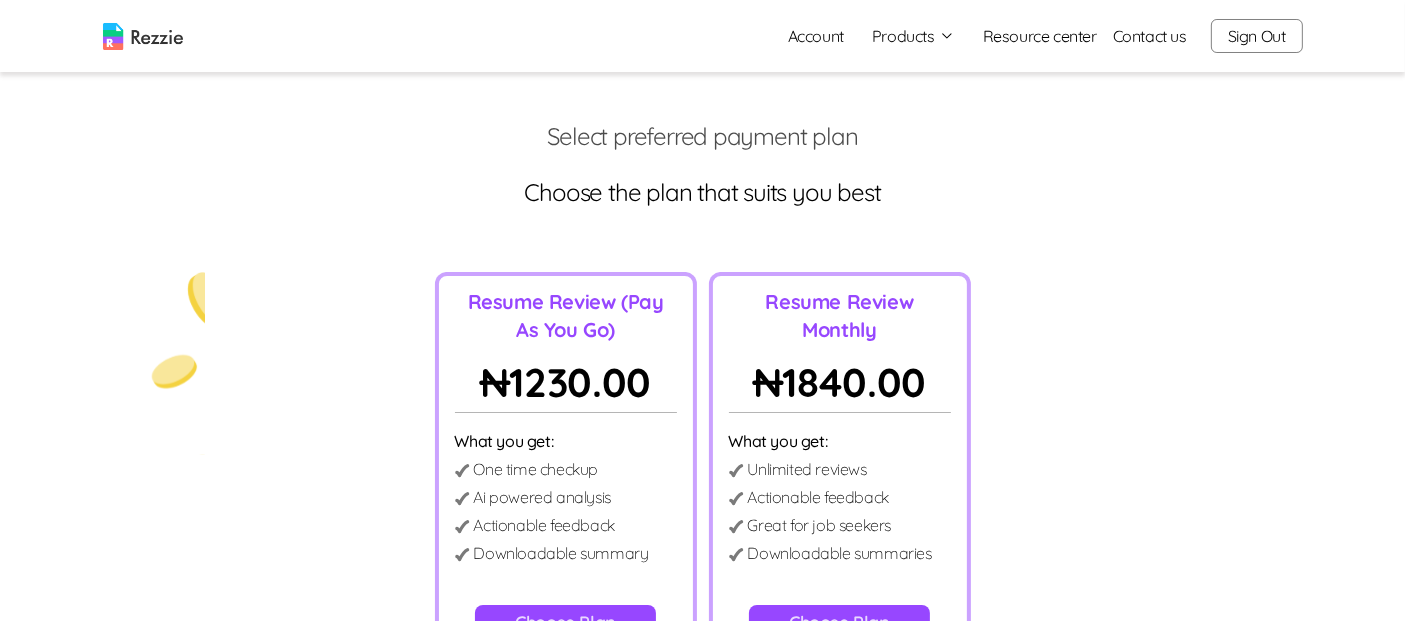 click on "Products" at bounding box center (913, 36) 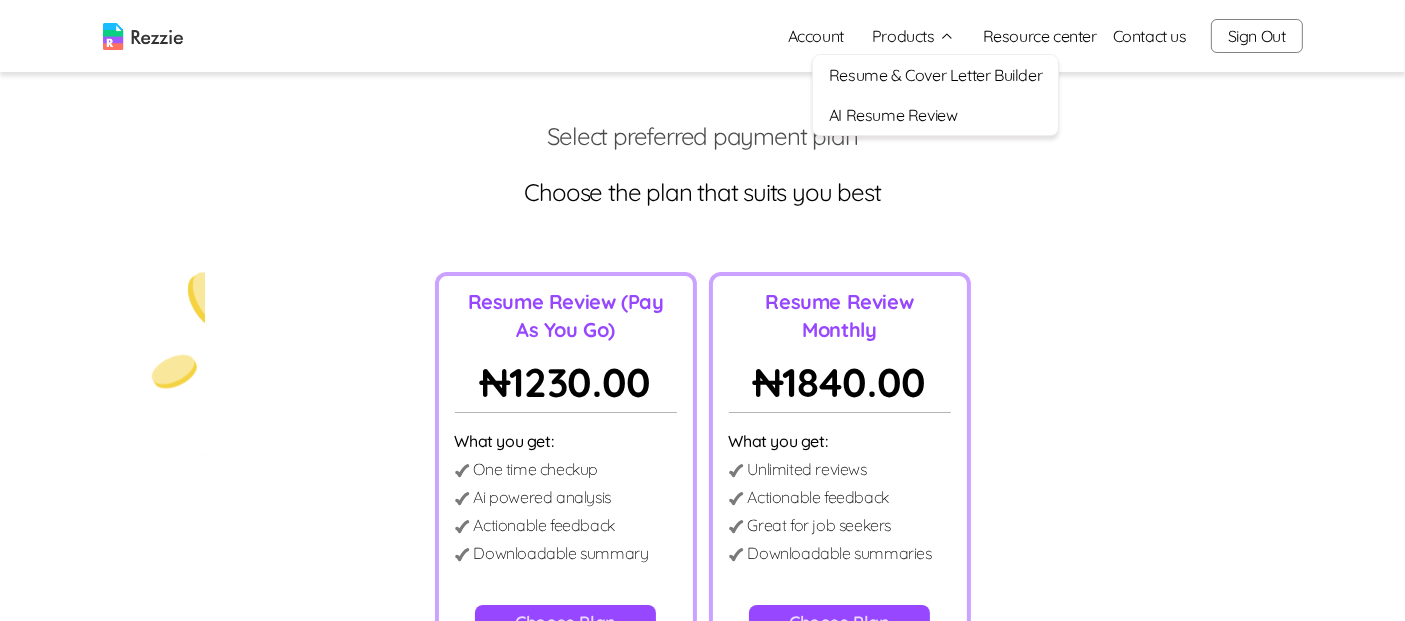 click on "Account" at bounding box center (816, 36) 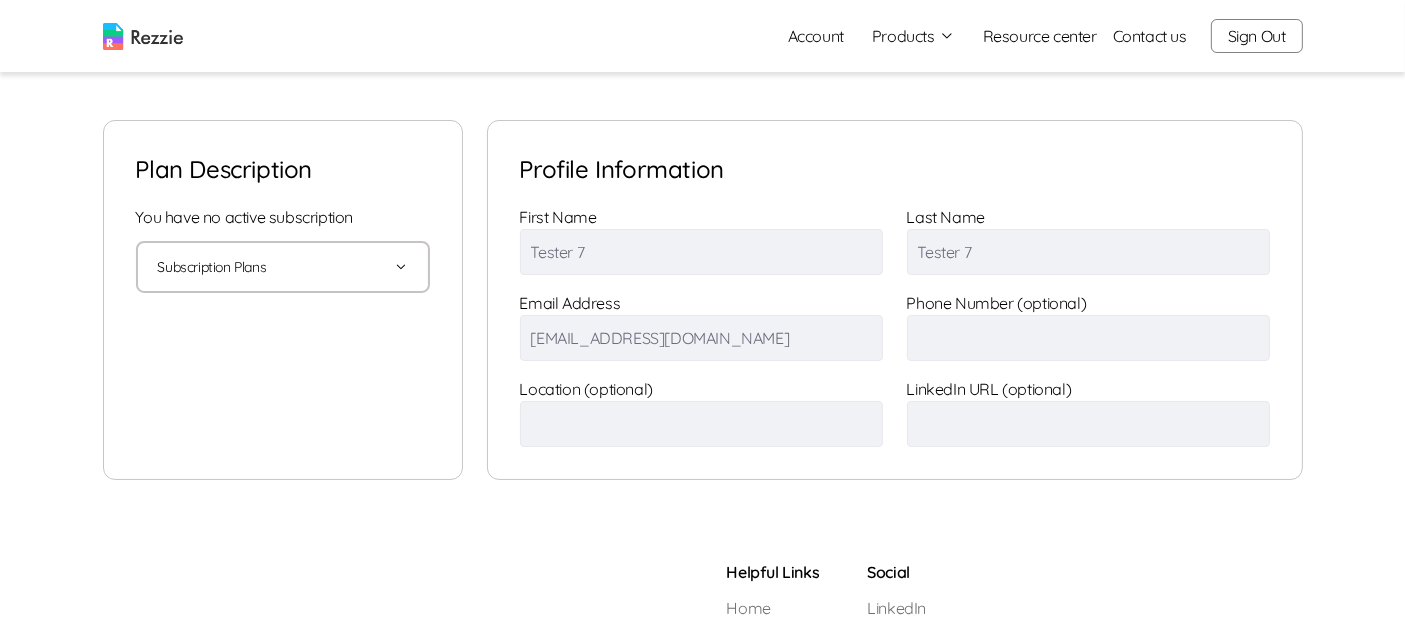 click on "Products" at bounding box center (913, 36) 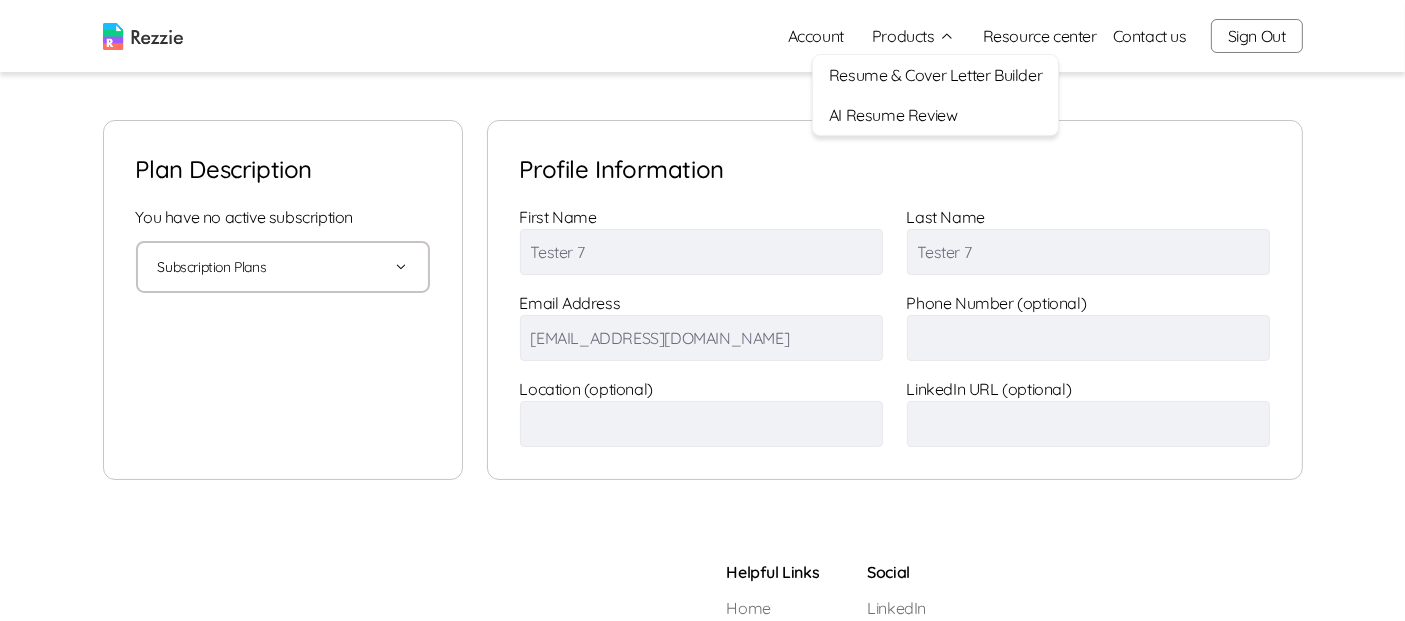 click on "Resume & Cover Letter Builder" at bounding box center [935, 75] 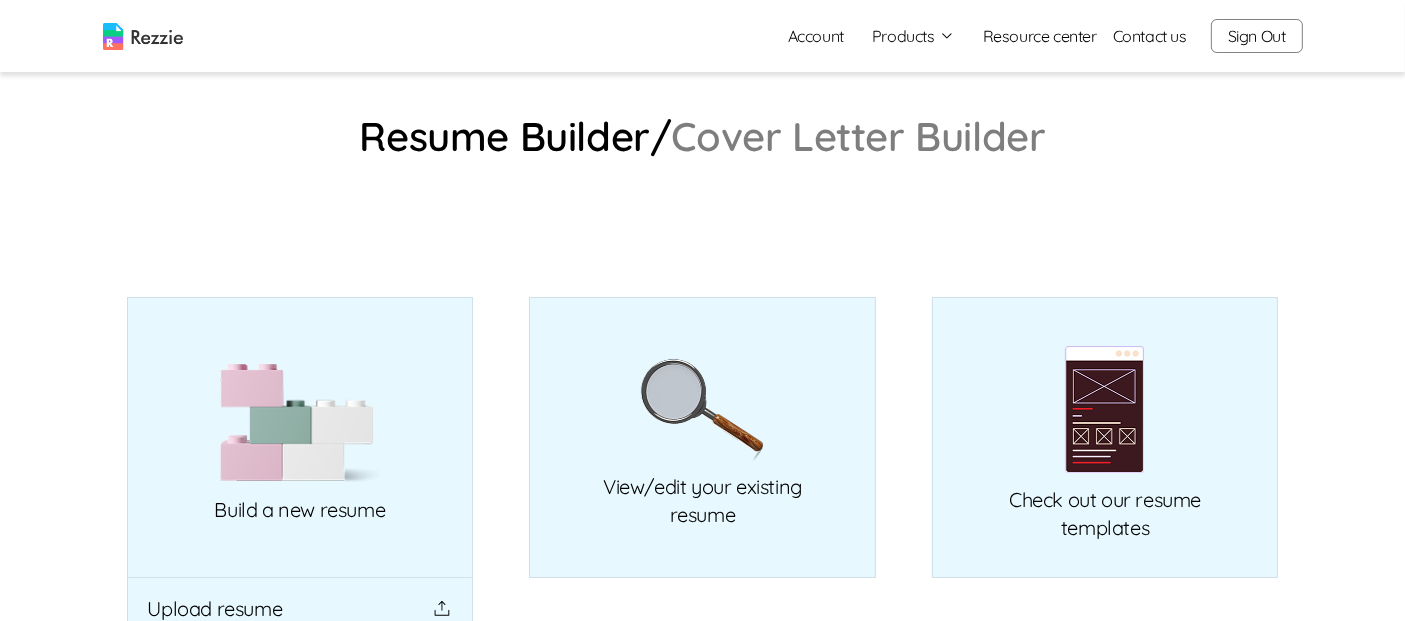 click on "Products" at bounding box center (913, 36) 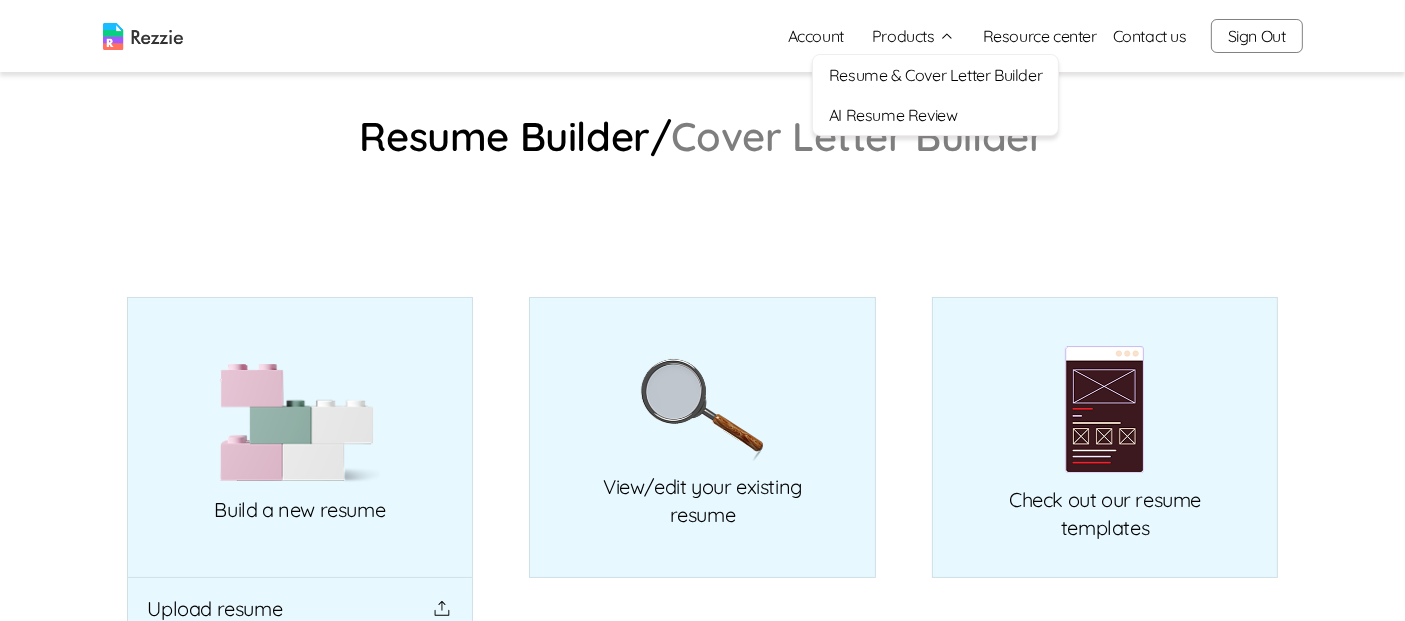 click on "Sign Out" at bounding box center [1257, 36] 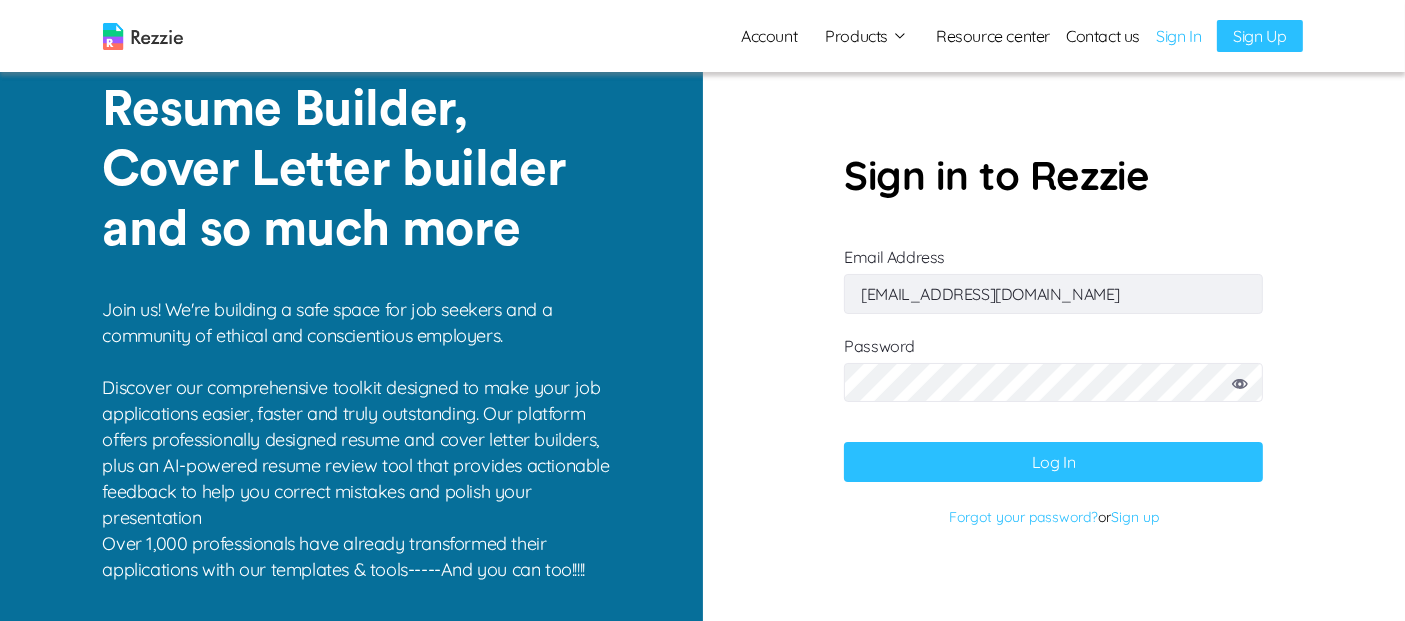 click on "[EMAIL_ADDRESS][DOMAIN_NAME]" at bounding box center (1053, 294) 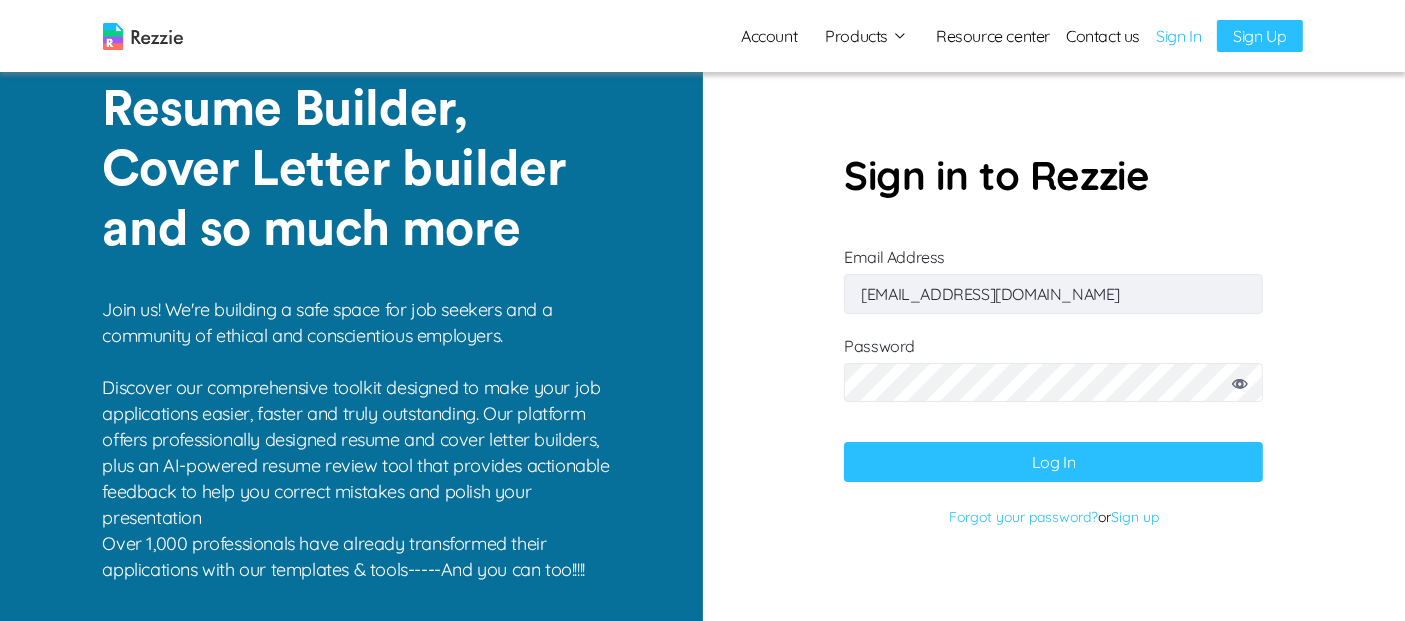 type on "[EMAIL_ADDRESS][DOMAIN_NAME]" 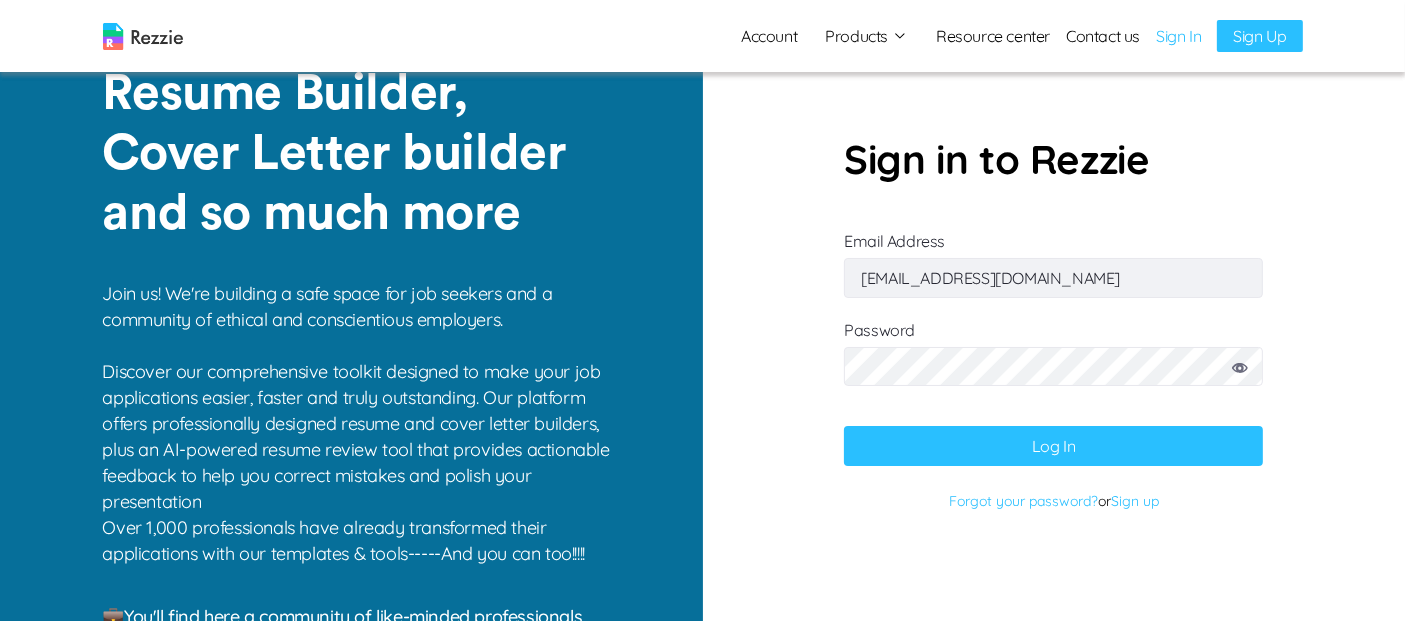 scroll, scrollTop: 17, scrollLeft: 0, axis: vertical 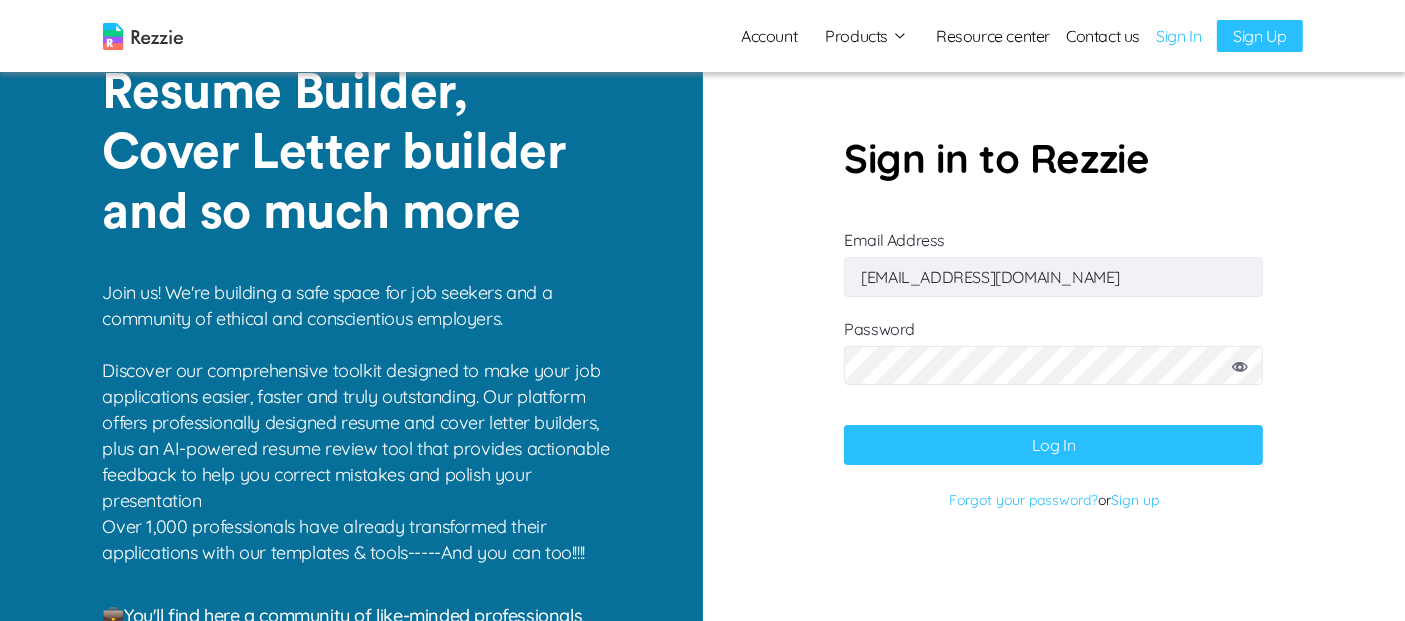 click on "Log In" at bounding box center [1053, 445] 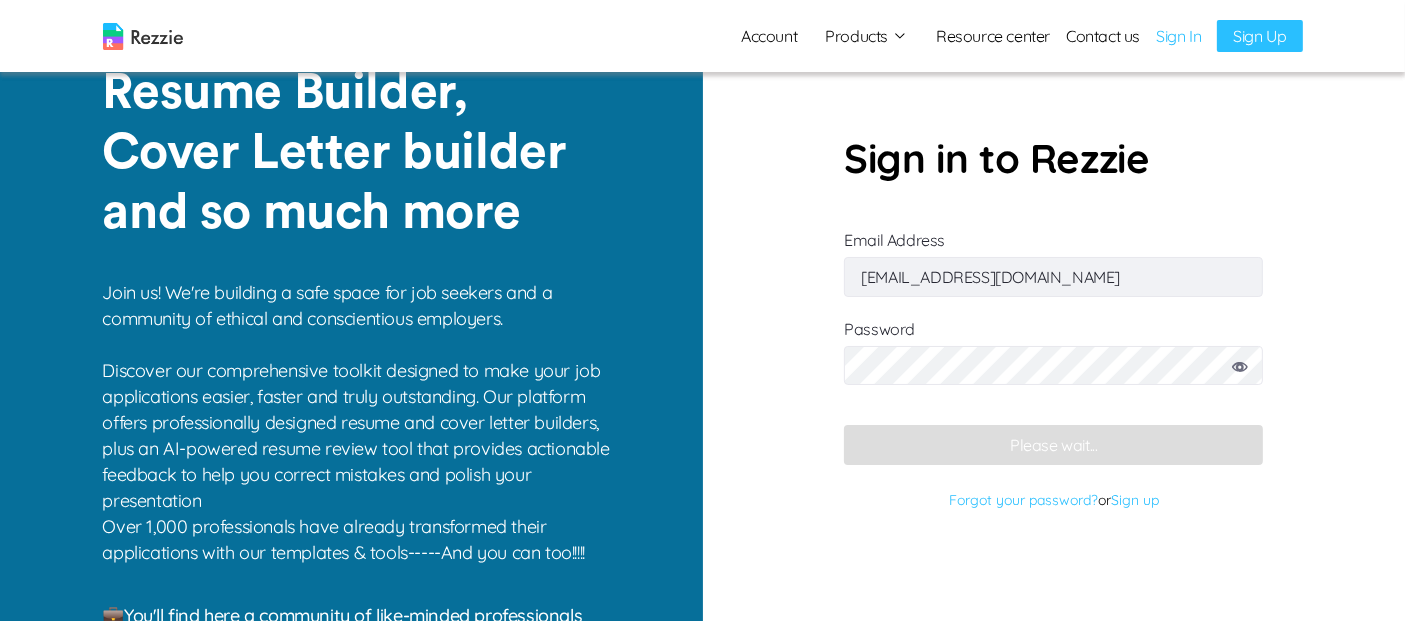 scroll, scrollTop: 0, scrollLeft: 0, axis: both 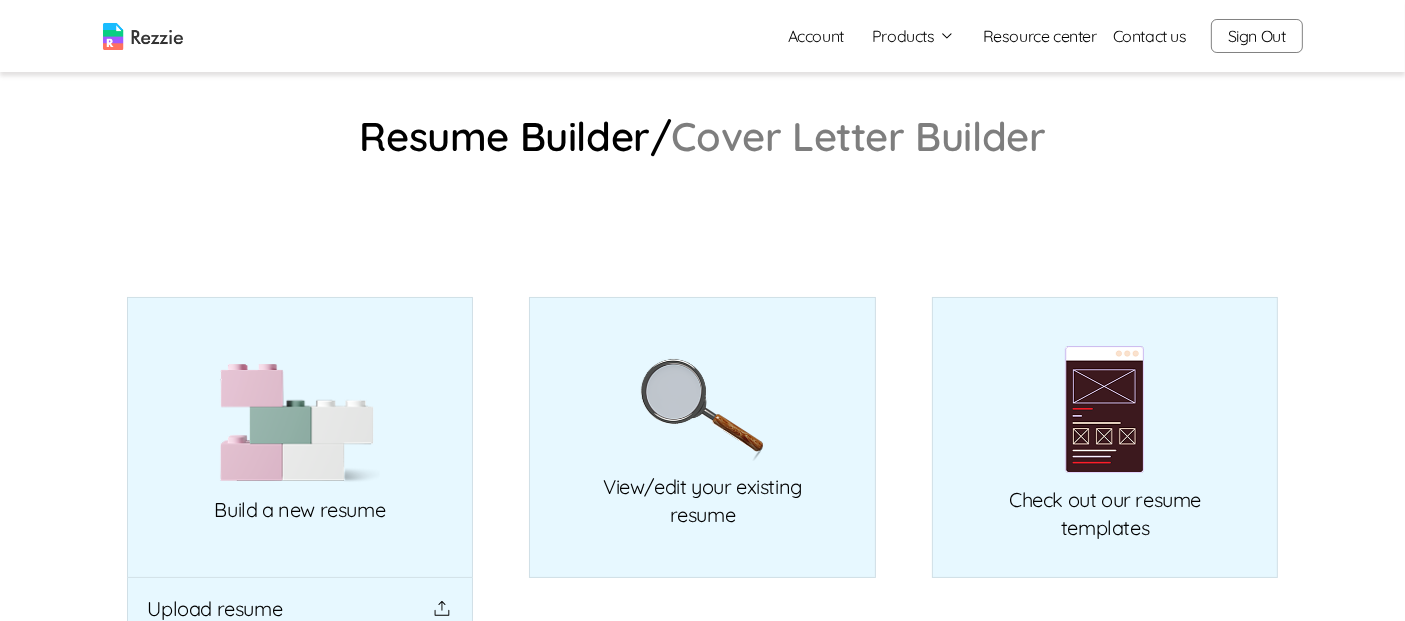 click on "Products" at bounding box center (913, 36) 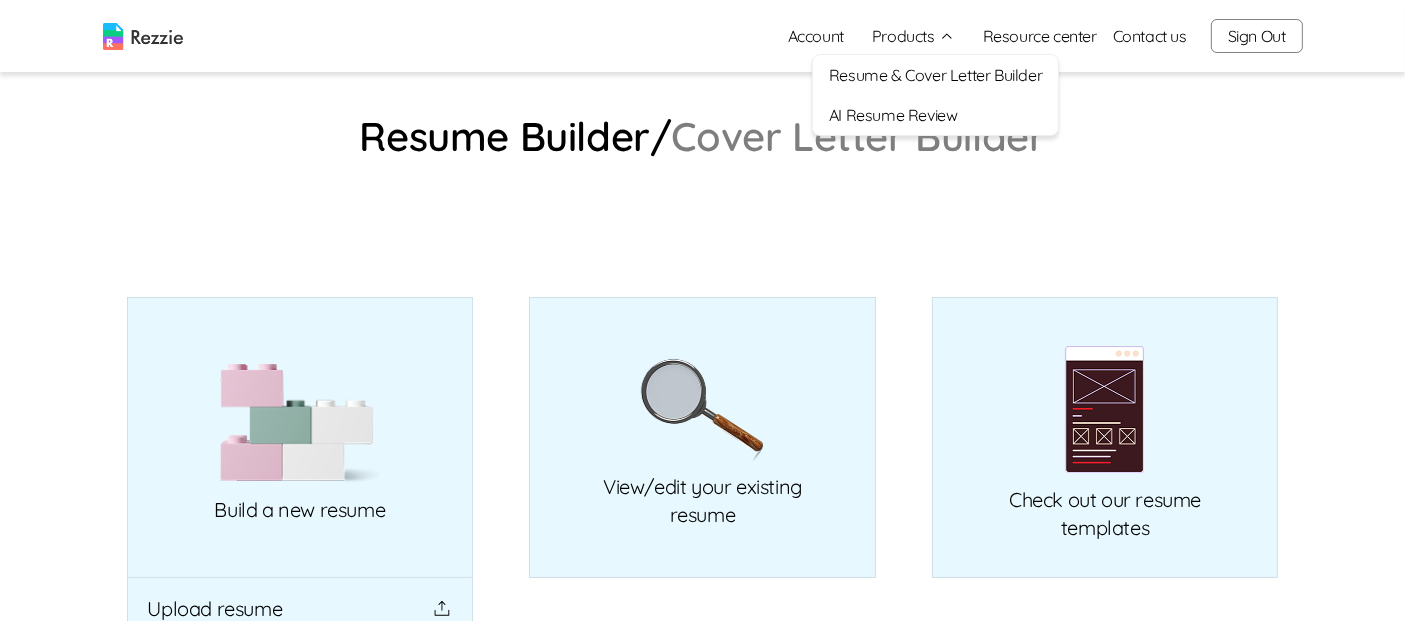 click on "AI Resume Review" at bounding box center (935, 115) 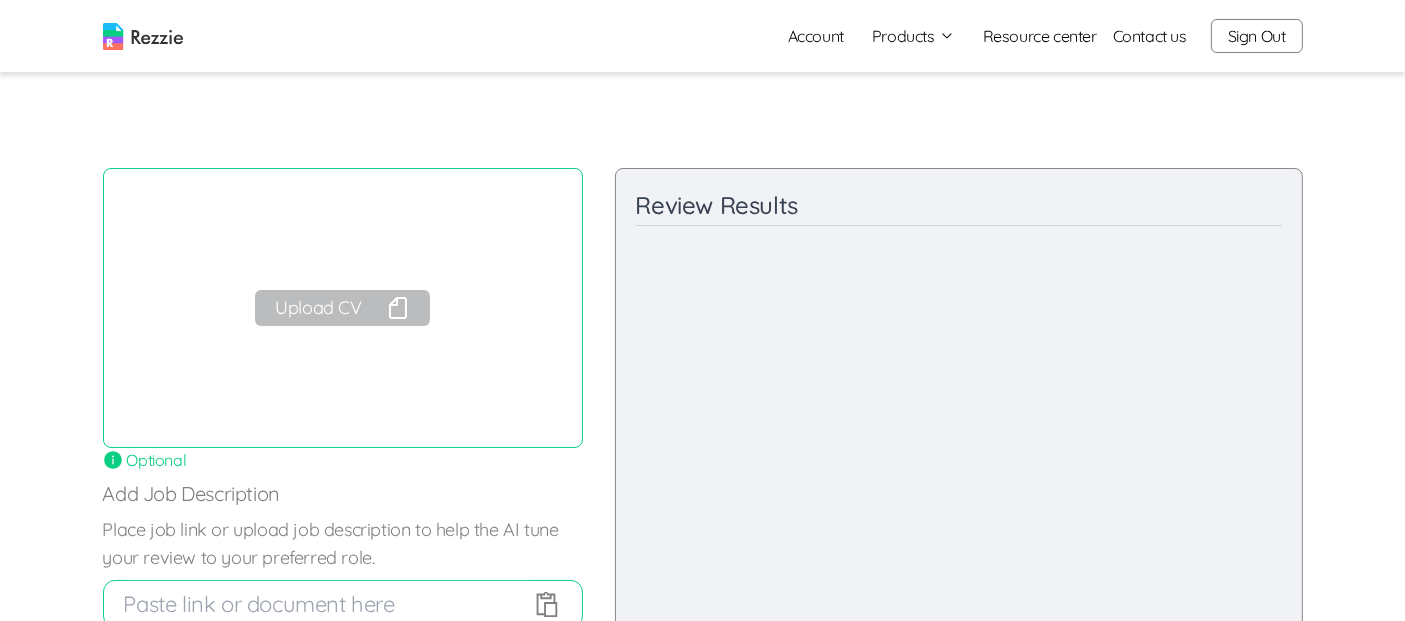 click on "Account" at bounding box center [816, 36] 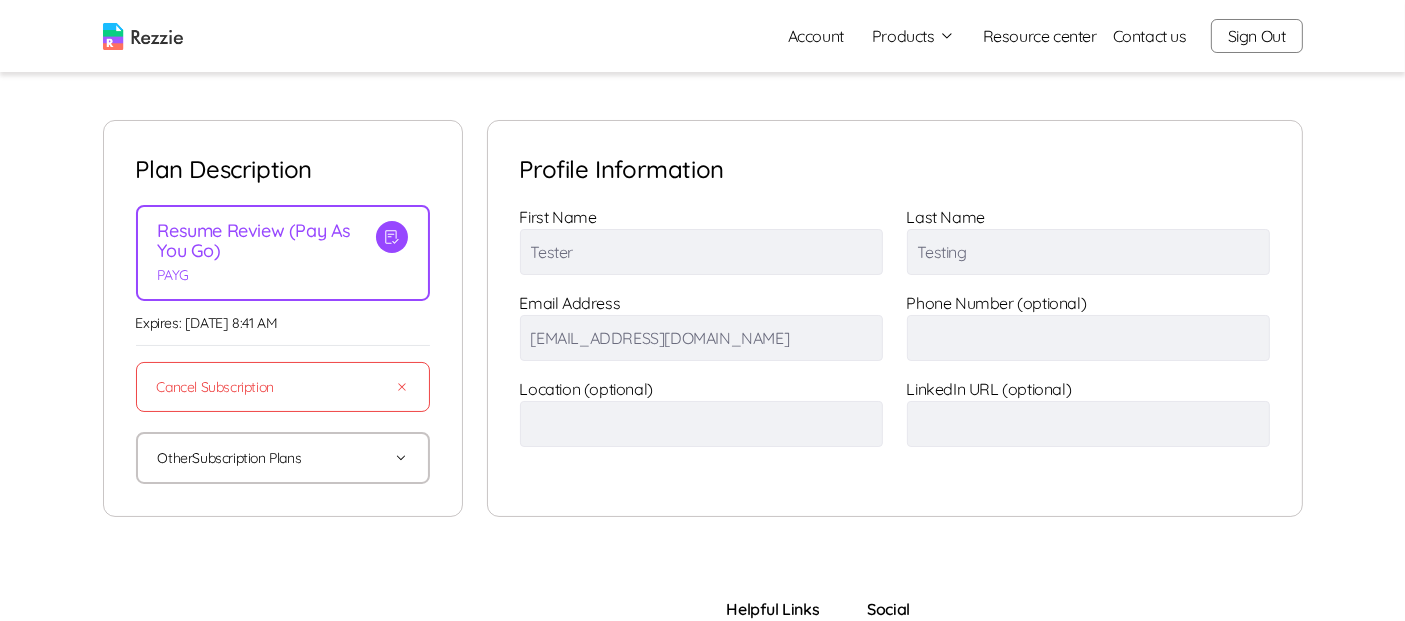 click on "Cancel Subscription" at bounding box center (283, 387) 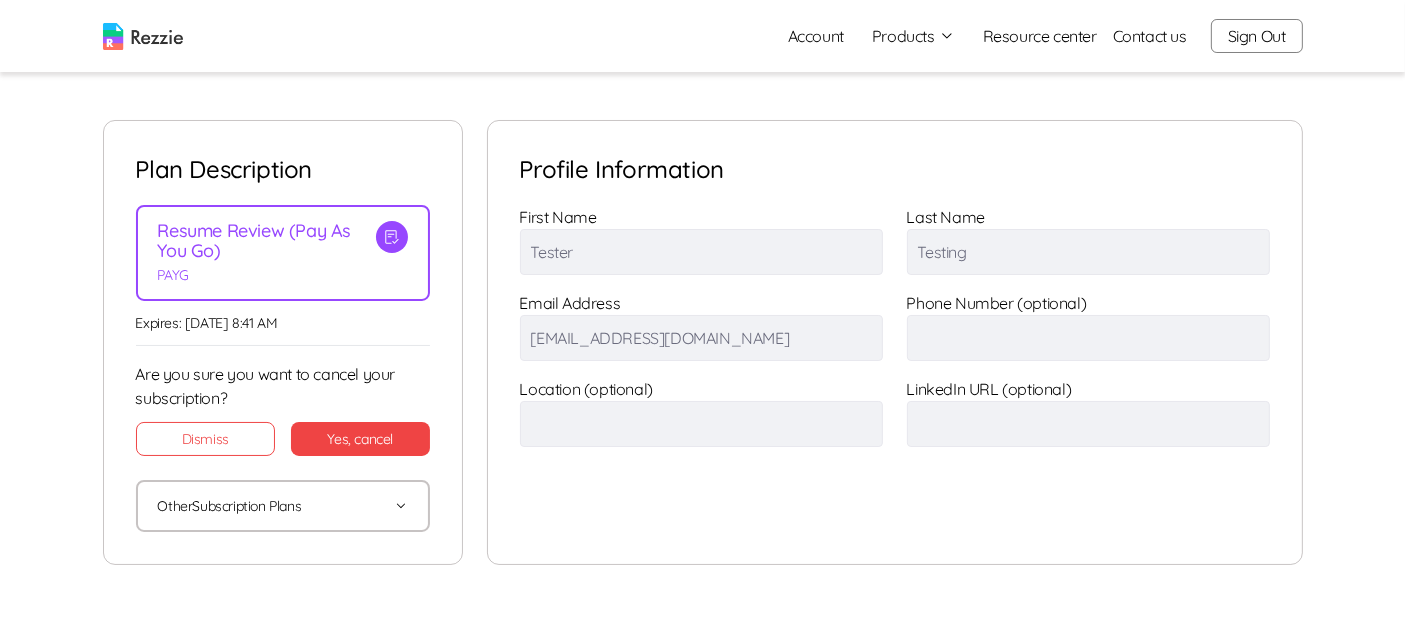 click on "Dismiss" at bounding box center (206, 439) 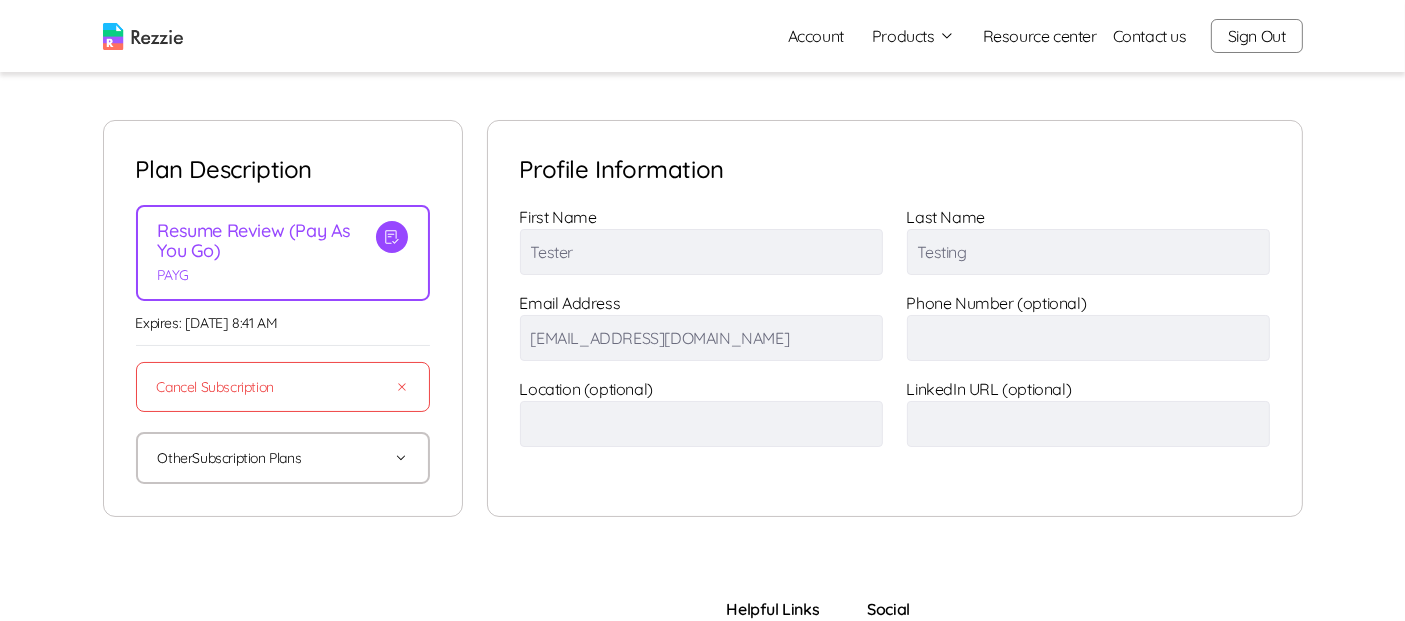 click on "Other  Subscription Plans" at bounding box center [283, 458] 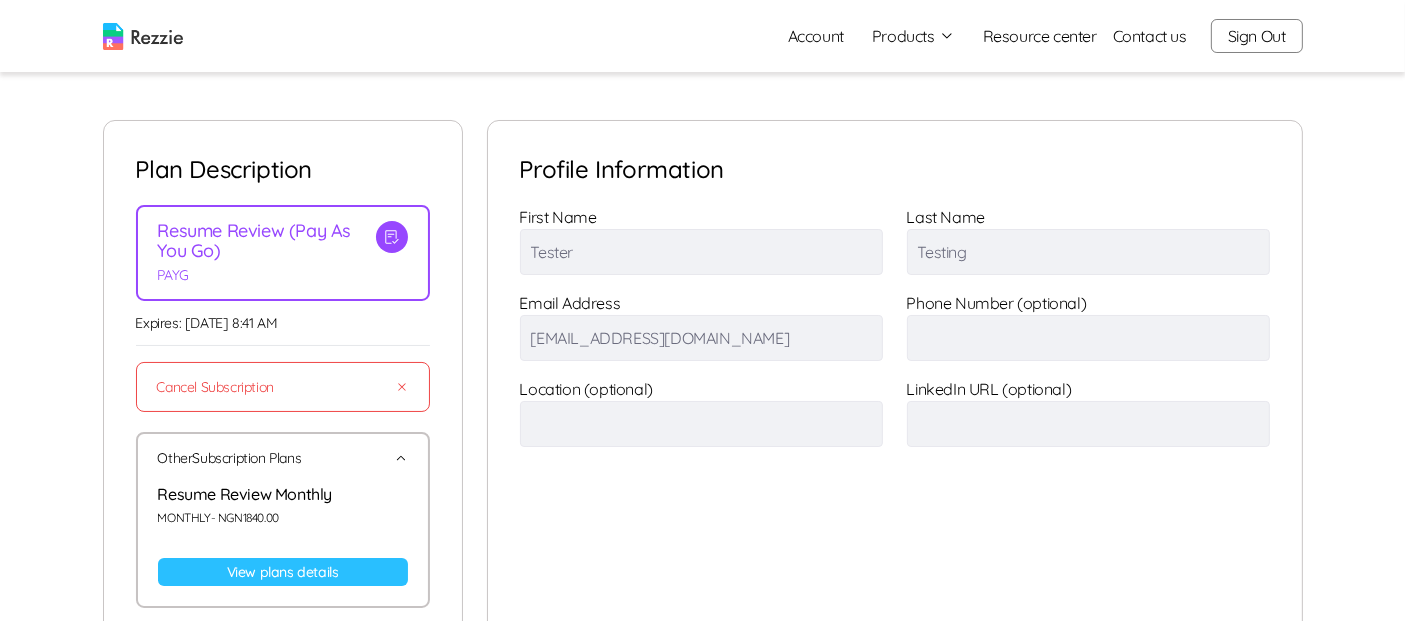 click on "Other  Subscription Plans" at bounding box center (283, 458) 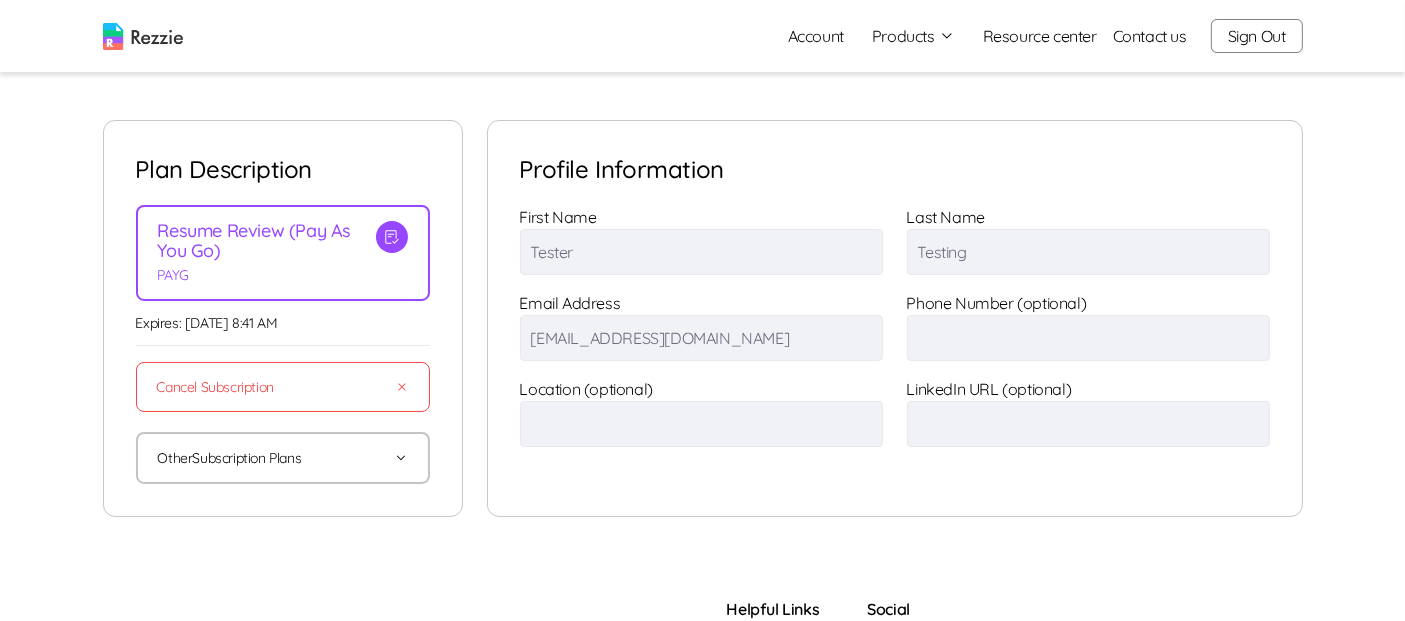 click on "Other  Subscription Plans" at bounding box center [283, 458] 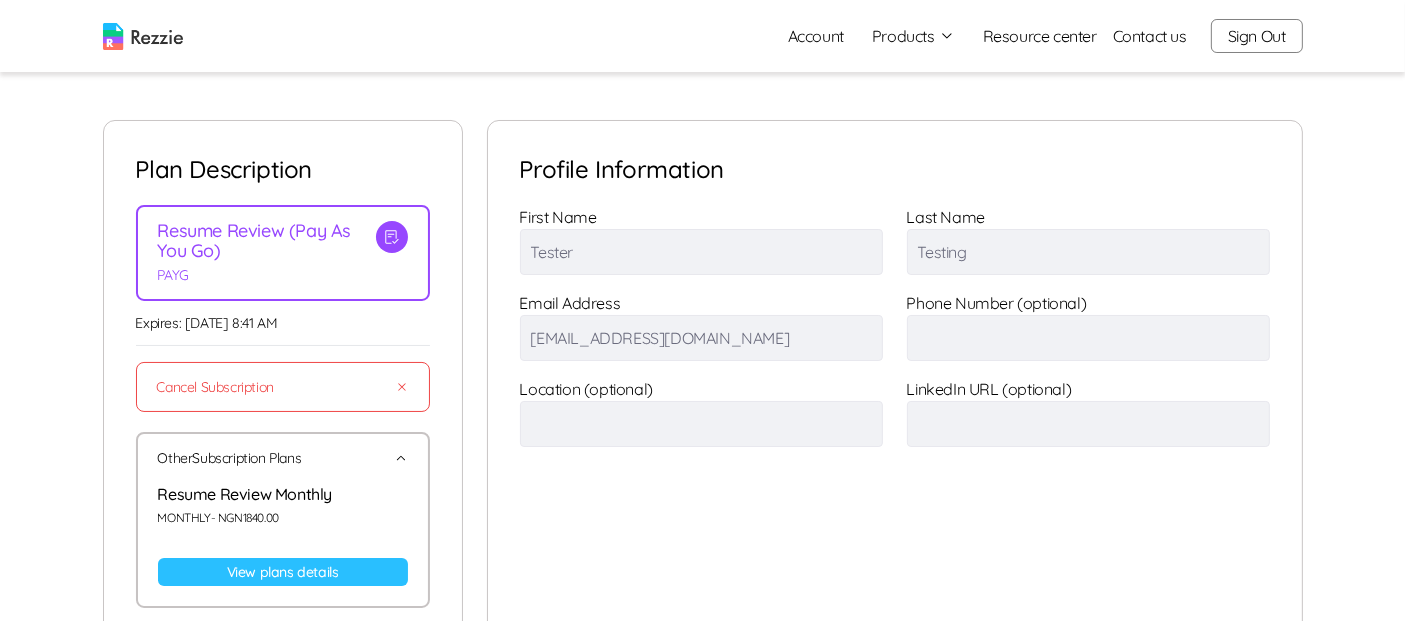 click on "Other  Subscription Plans" at bounding box center (283, 458) 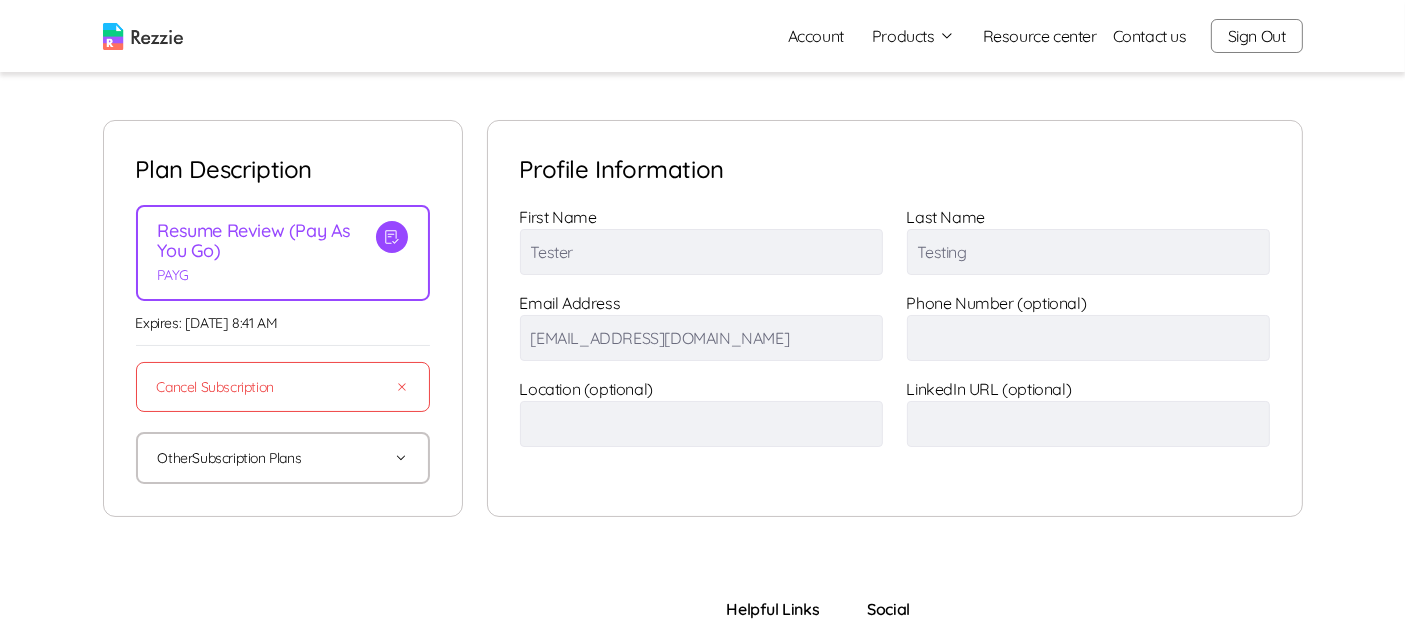 click on "Sign Out" at bounding box center (1257, 36) 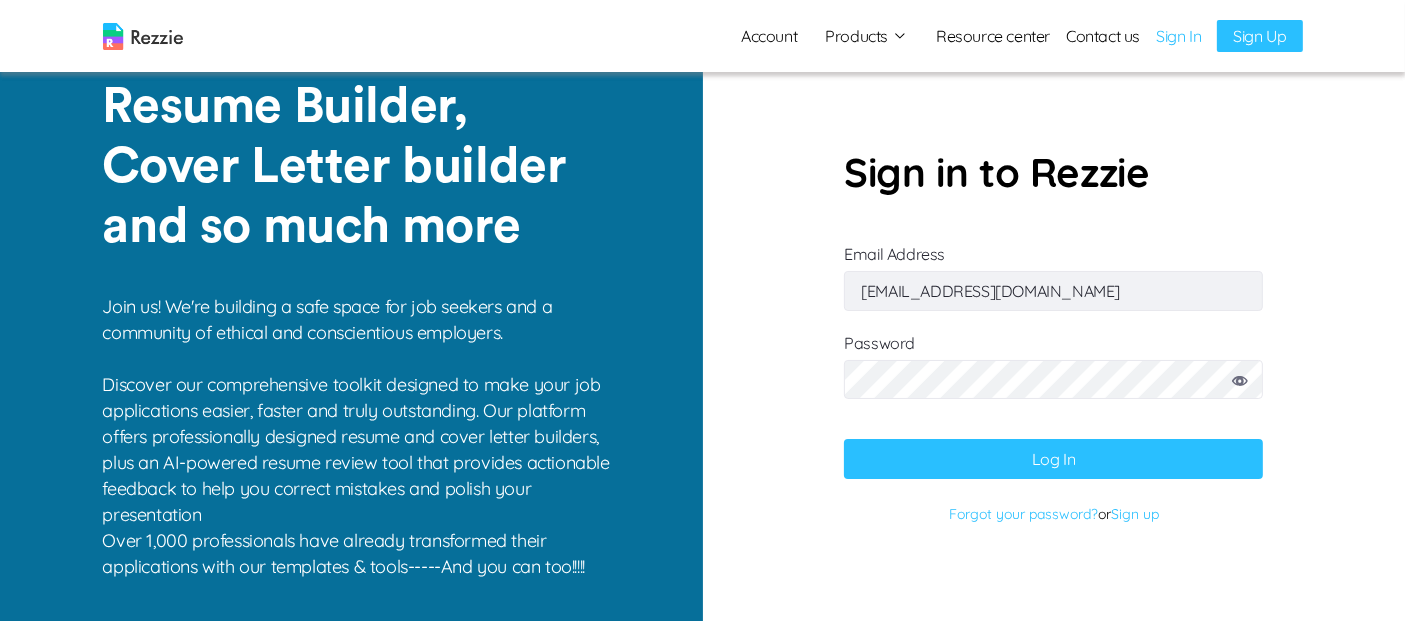 scroll, scrollTop: 7, scrollLeft: 0, axis: vertical 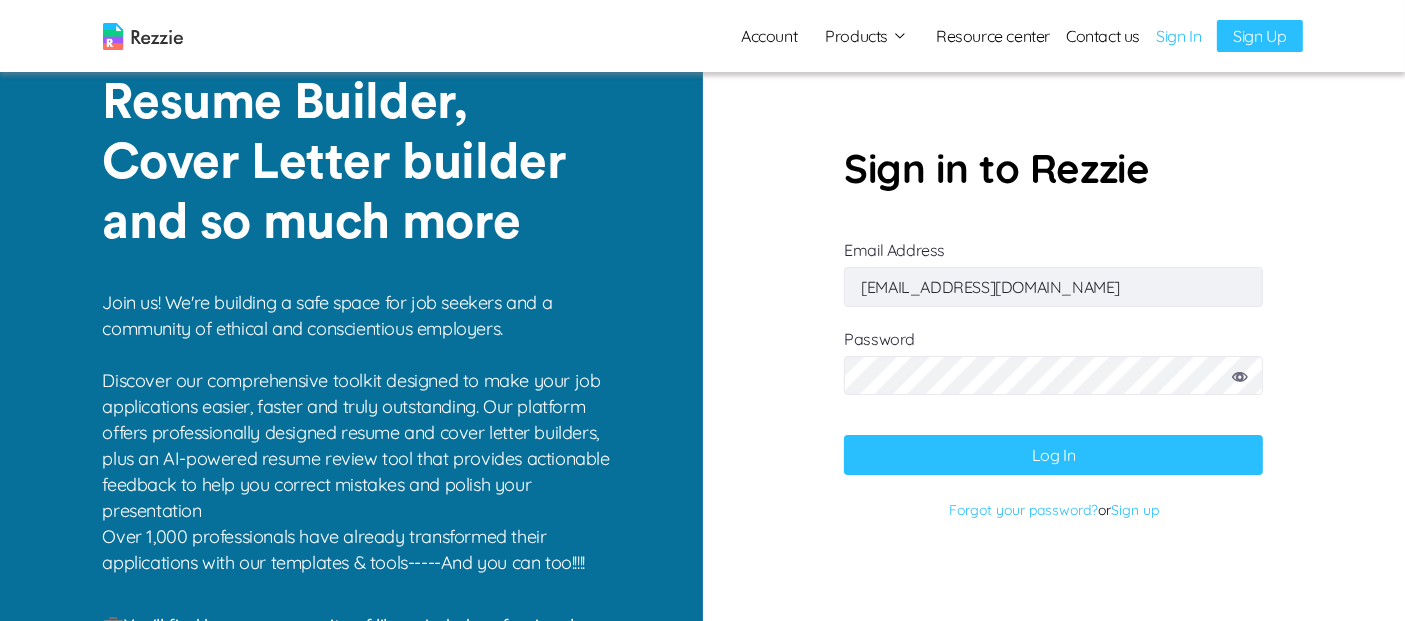 click on "[EMAIL_ADDRESS][DOMAIN_NAME]" at bounding box center [1053, 287] 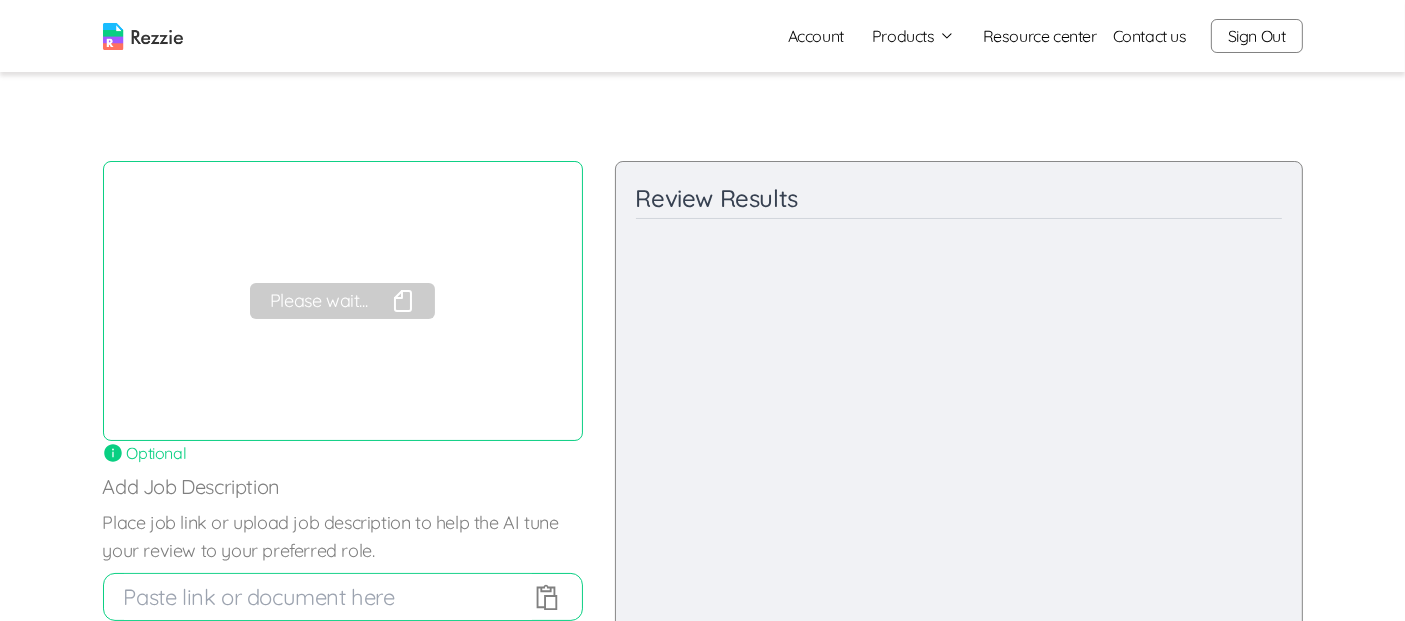 scroll, scrollTop: 0, scrollLeft: 0, axis: both 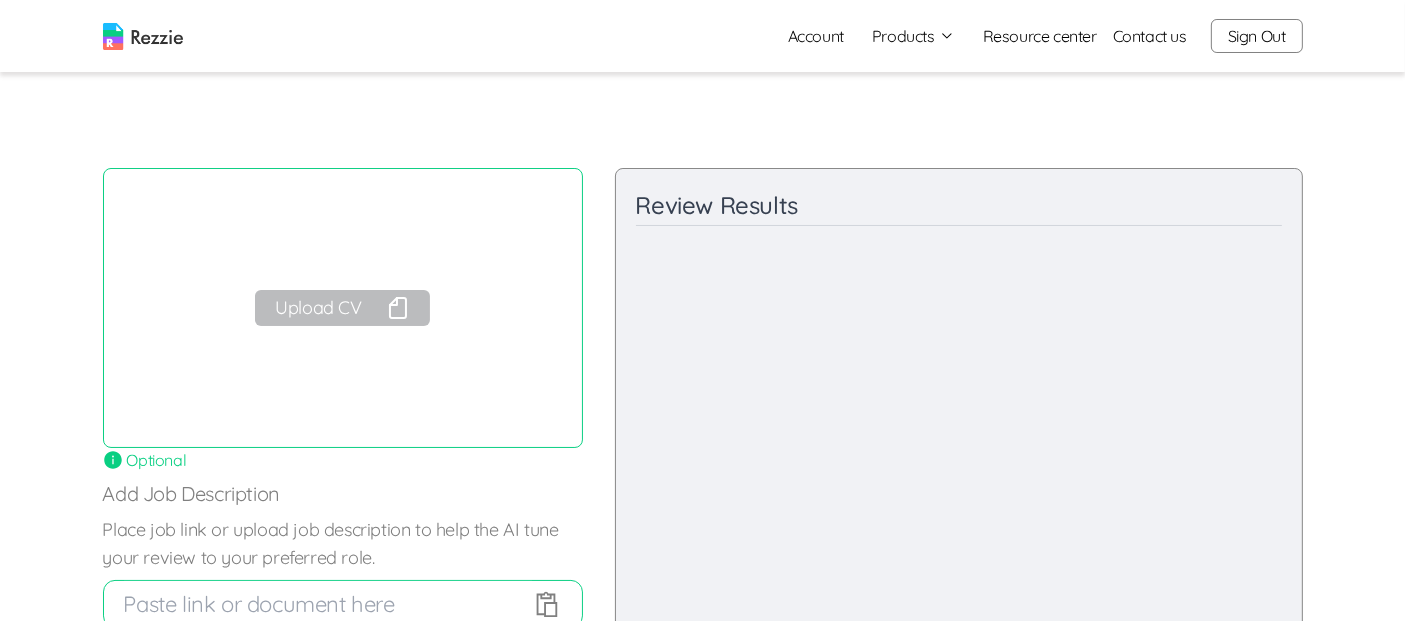 click on "Account" at bounding box center (816, 36) 